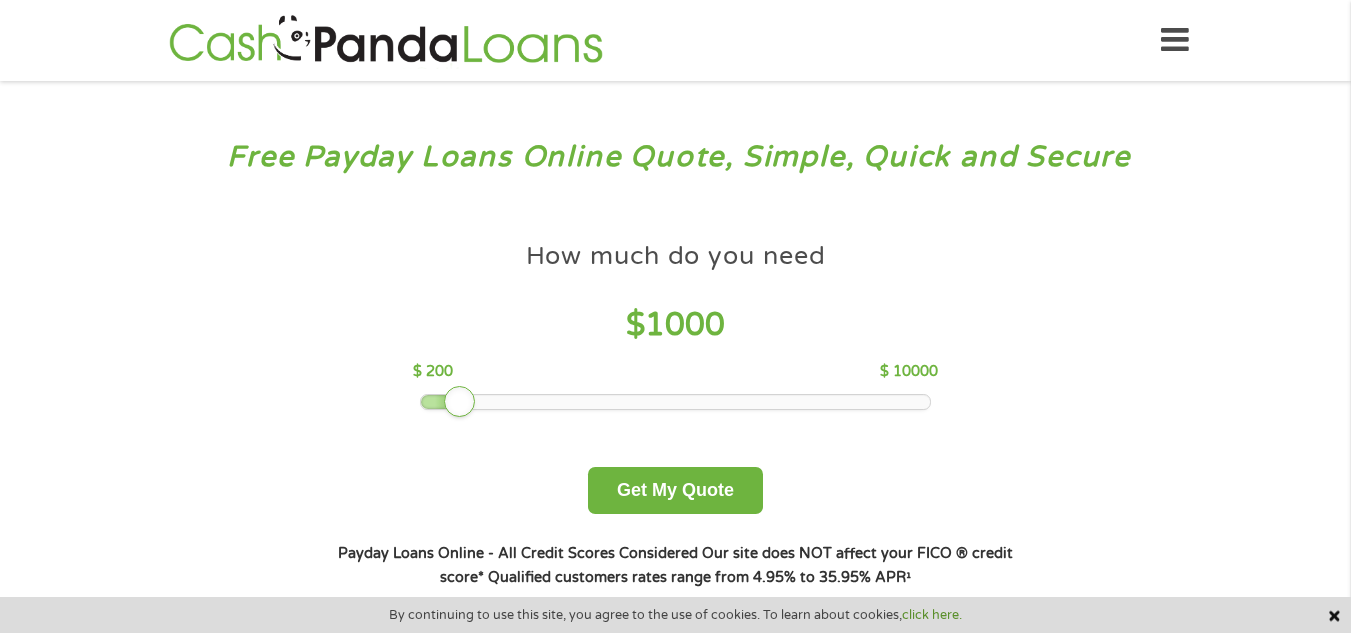 scroll, scrollTop: 0, scrollLeft: 0, axis: both 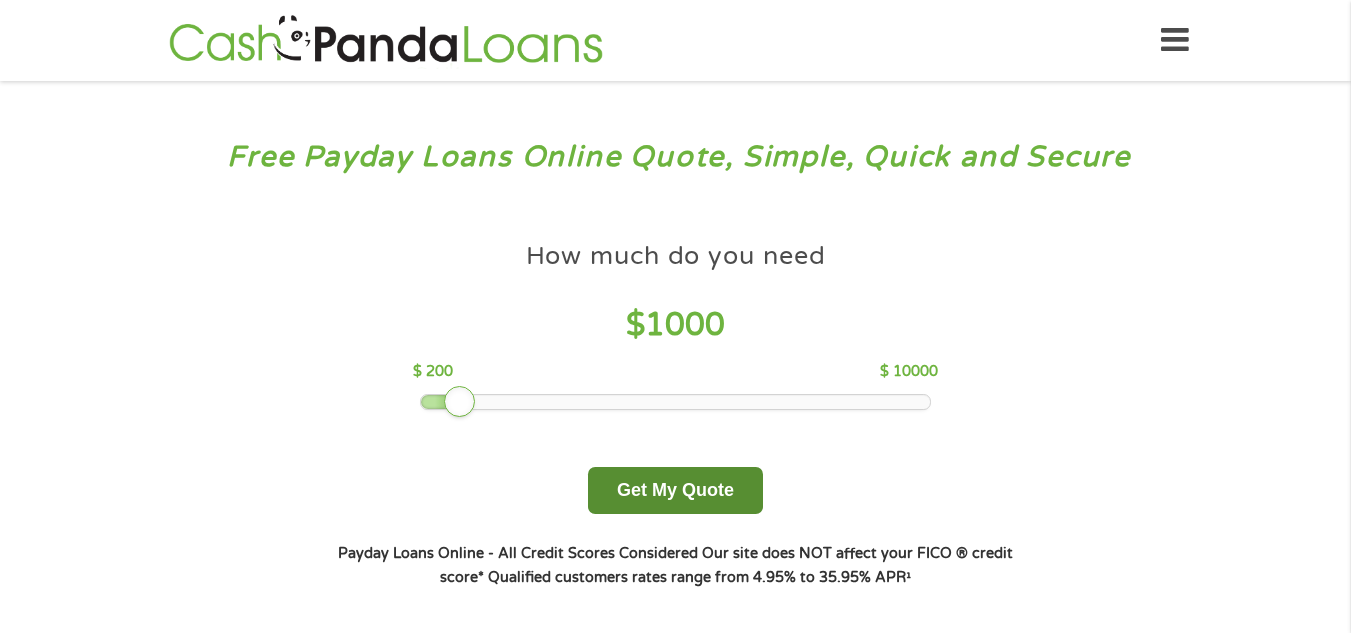 click on "Get My Quote" at bounding box center [675, 490] 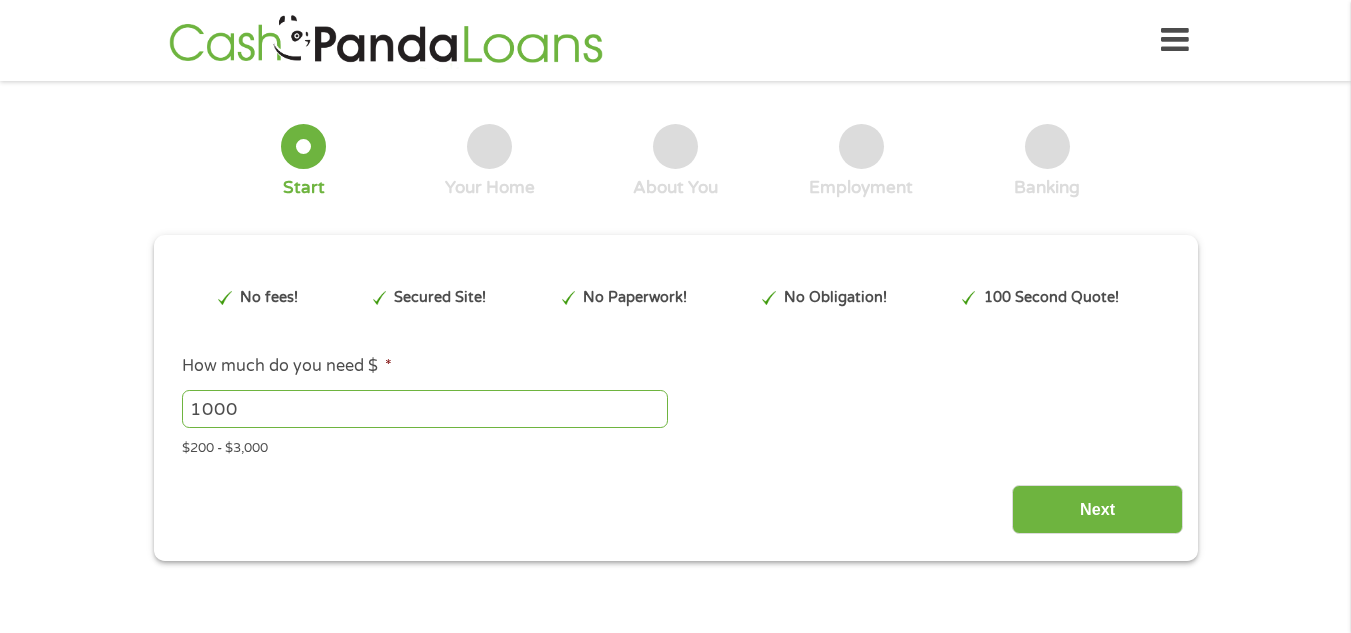 scroll, scrollTop: 0, scrollLeft: 0, axis: both 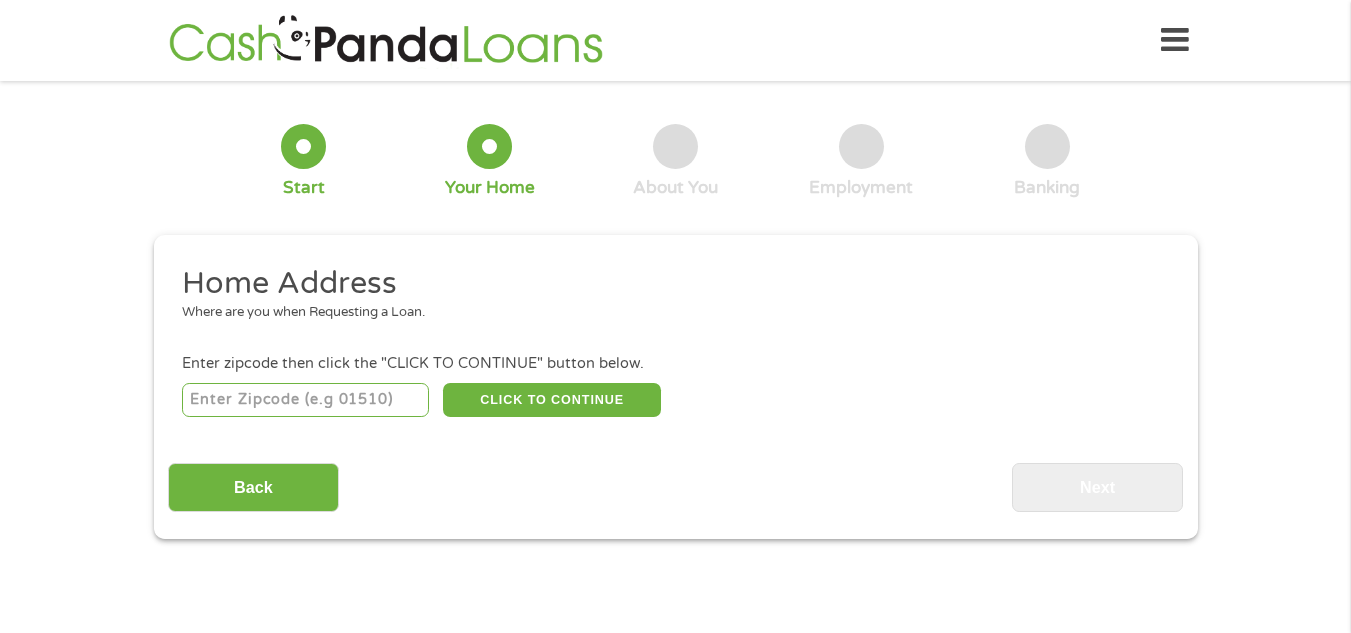 click at bounding box center [305, 400] 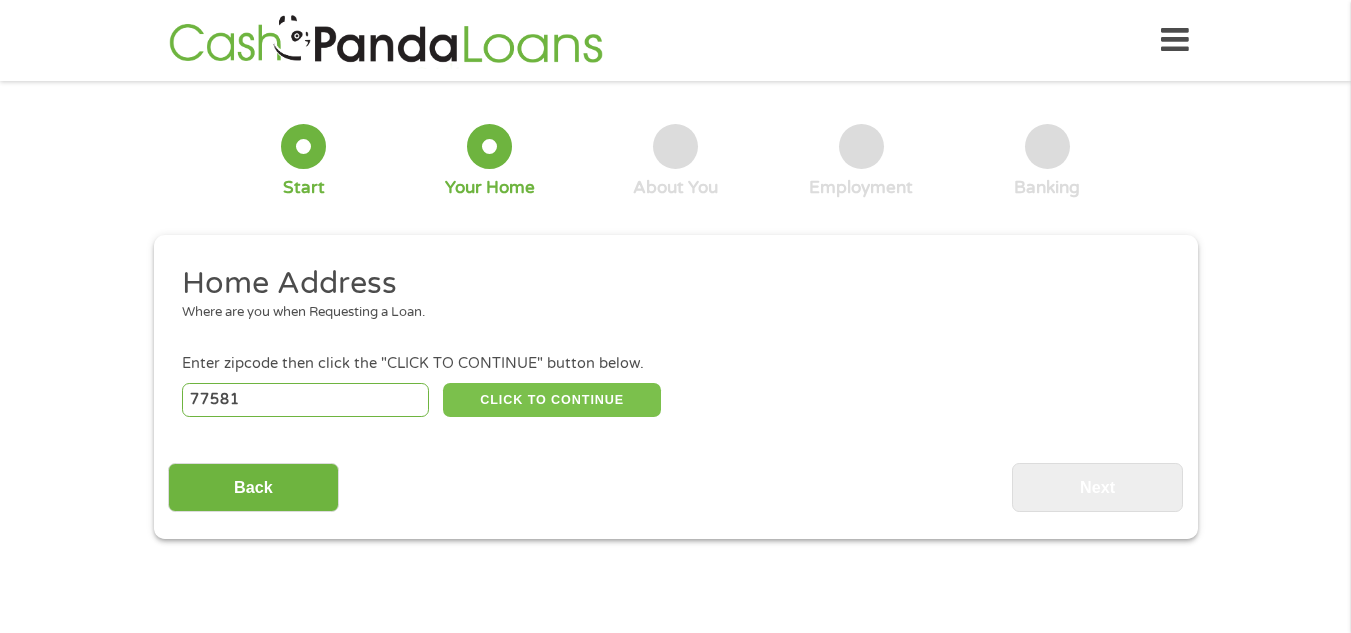 click on "CLICK TO CONTINUE" at bounding box center (552, 400) 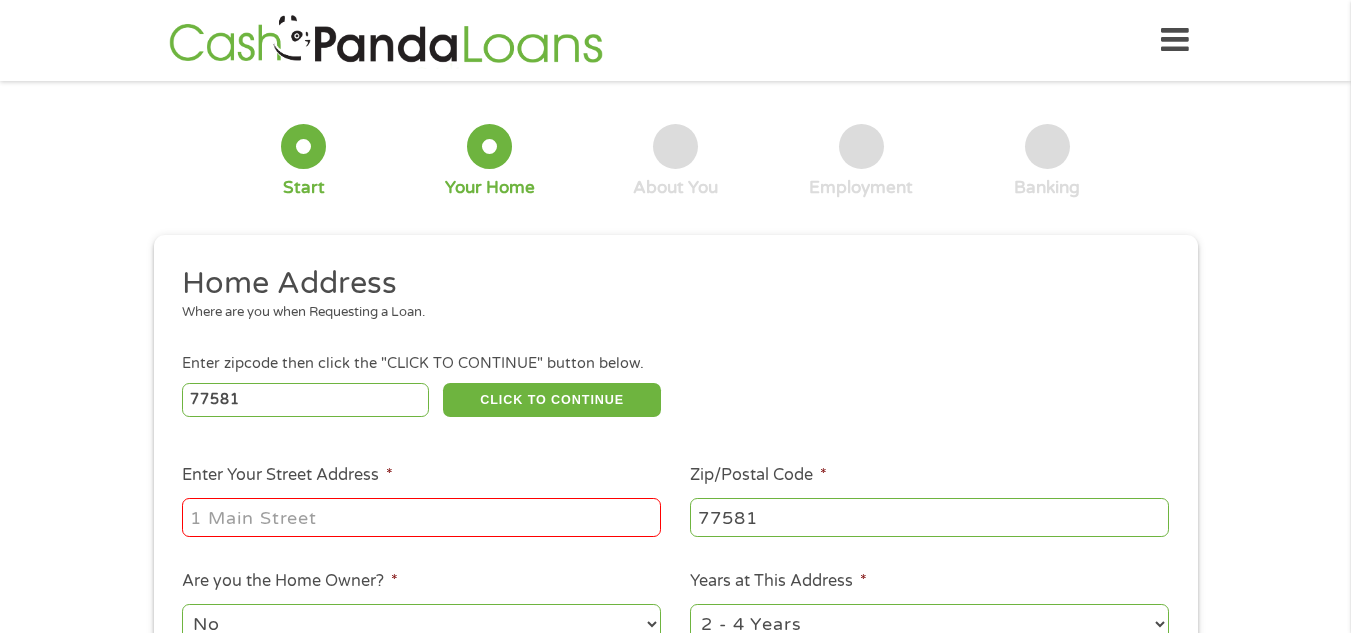 drag, startPoint x: 365, startPoint y: 502, endPoint x: 308, endPoint y: 512, distance: 57.870544 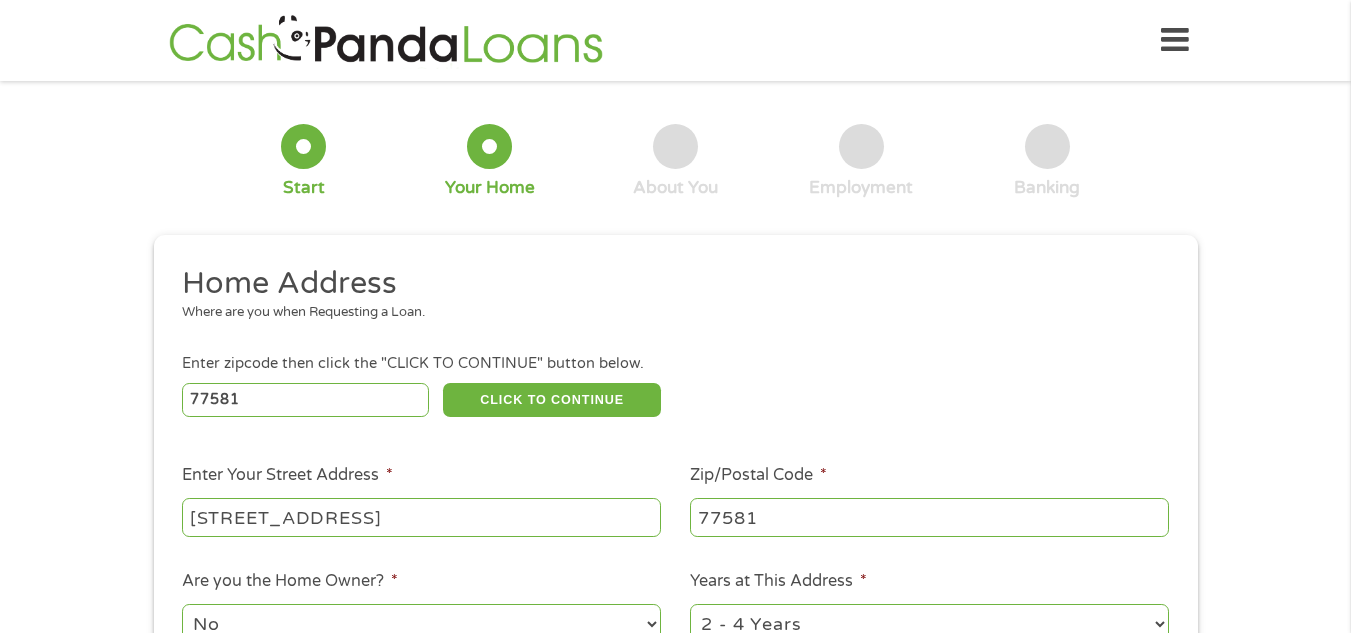type on "[STREET_ADDRESS]" 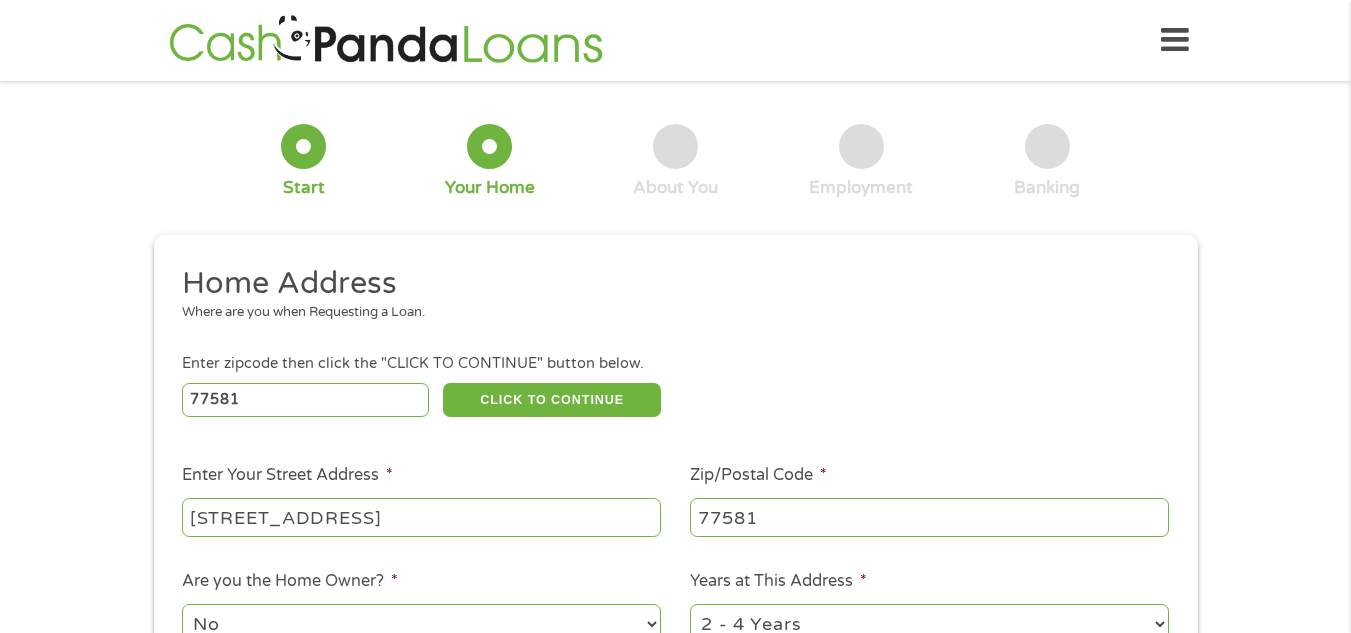 scroll, scrollTop: 12, scrollLeft: 0, axis: vertical 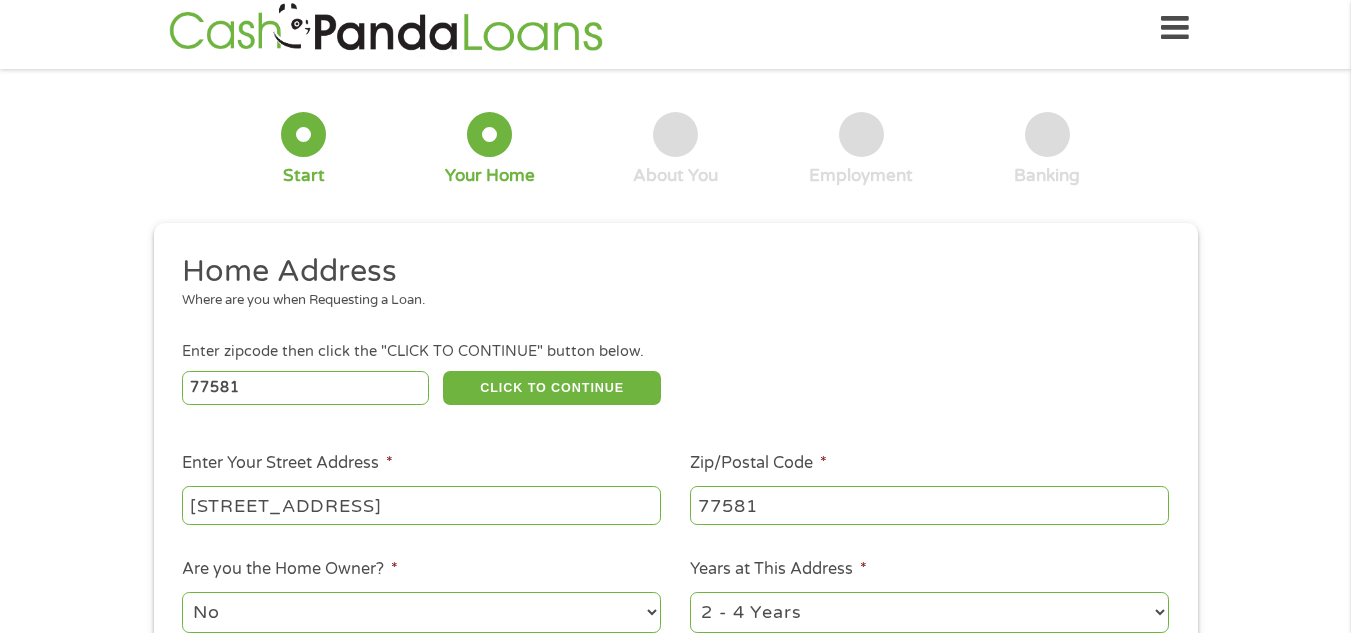 select on "60months" 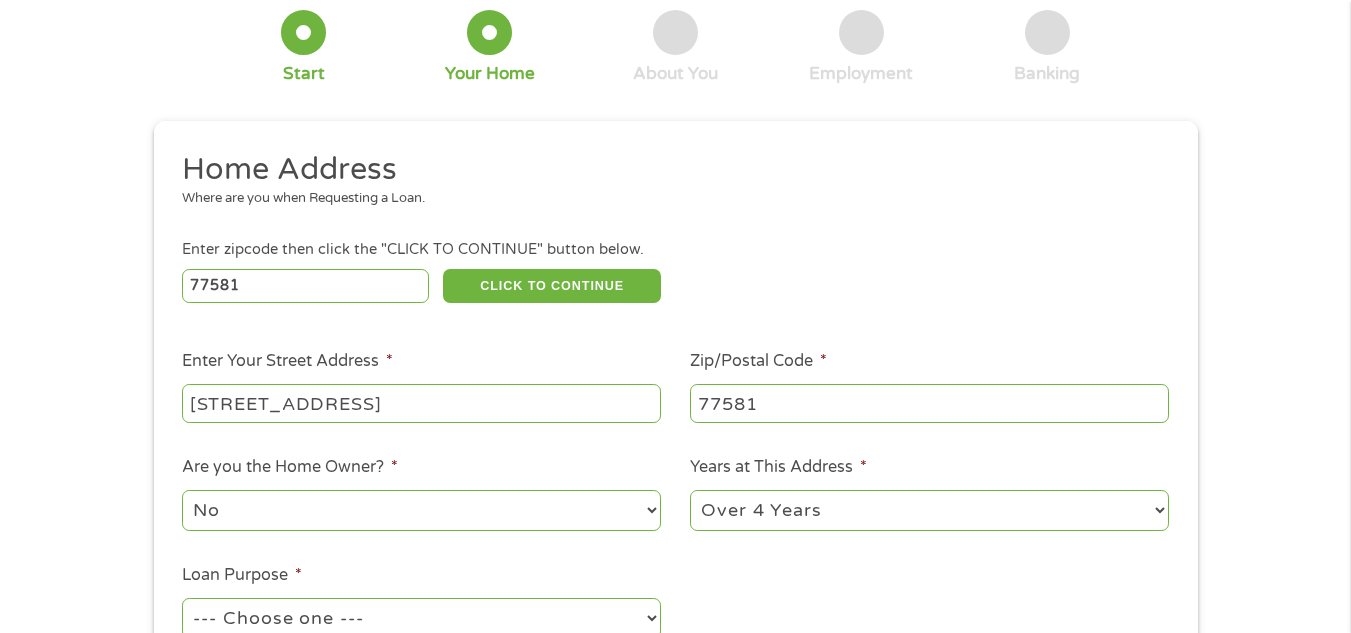 scroll, scrollTop: 416, scrollLeft: 0, axis: vertical 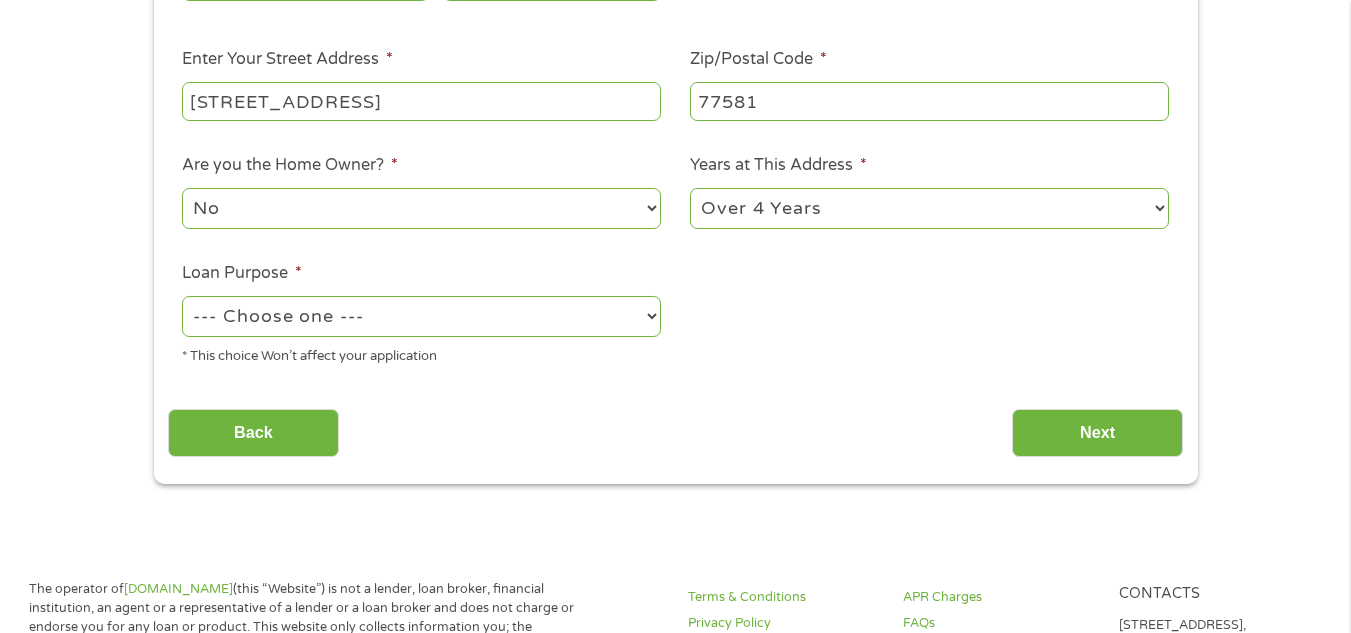 select on "paybills" 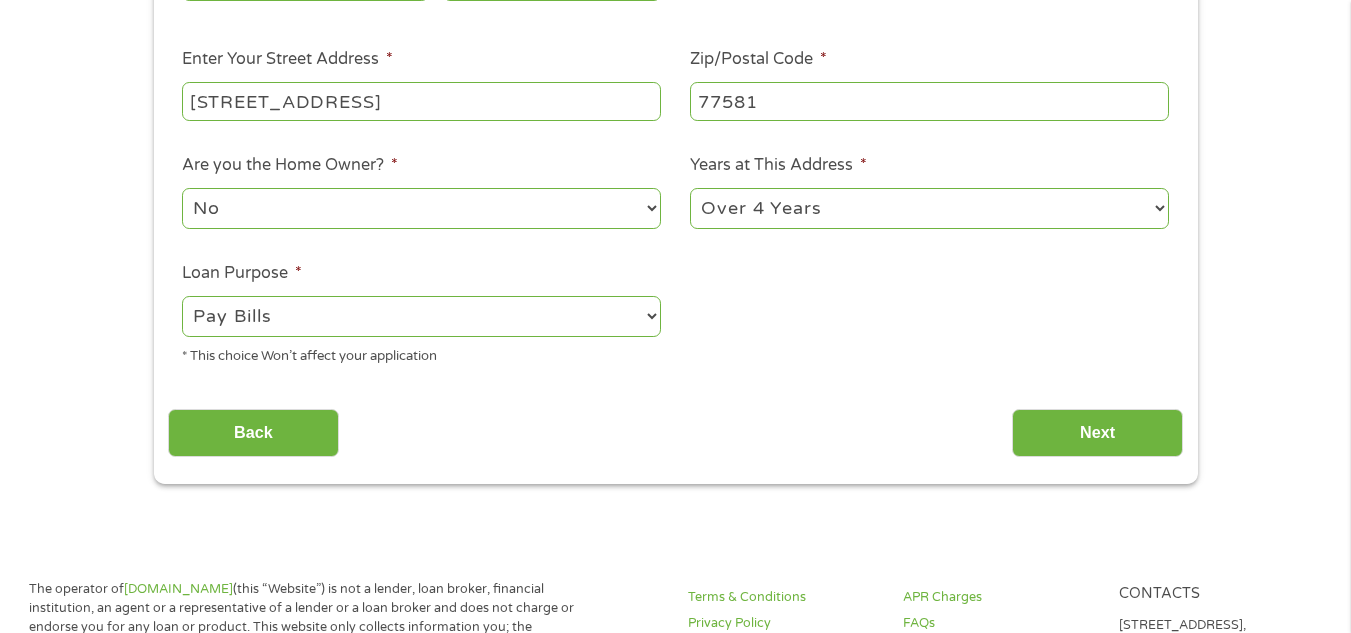 click on "Next" at bounding box center [1097, 433] 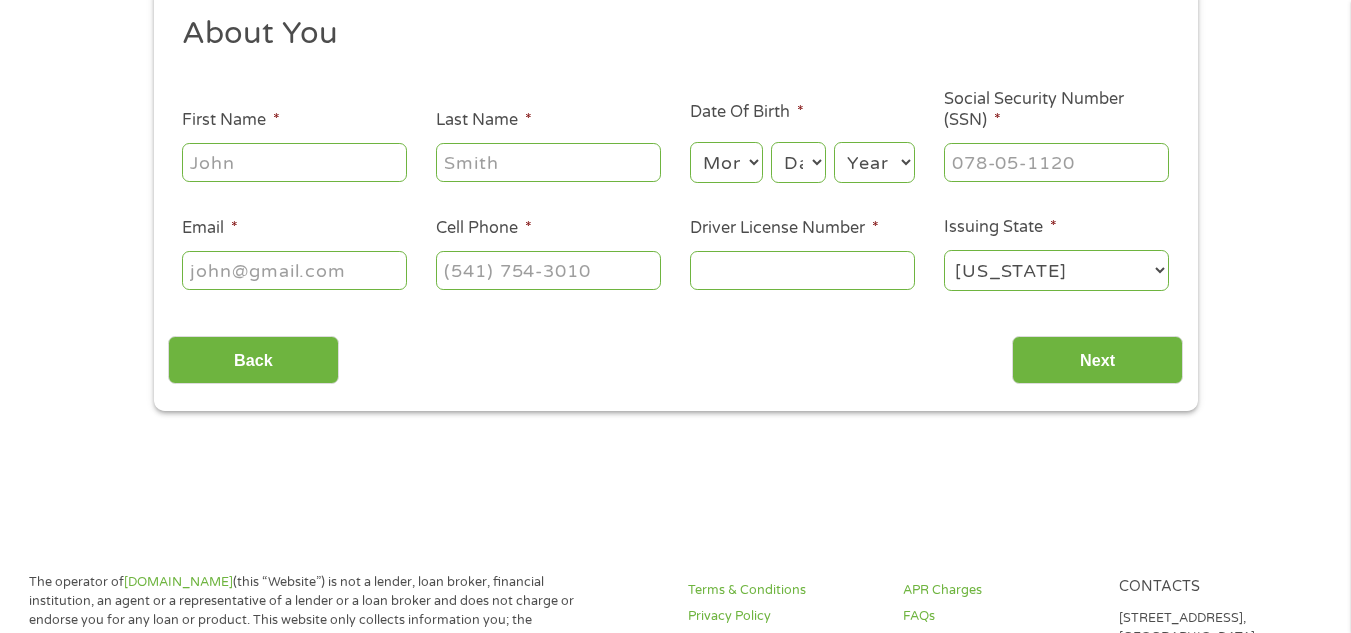 scroll, scrollTop: 0, scrollLeft: 0, axis: both 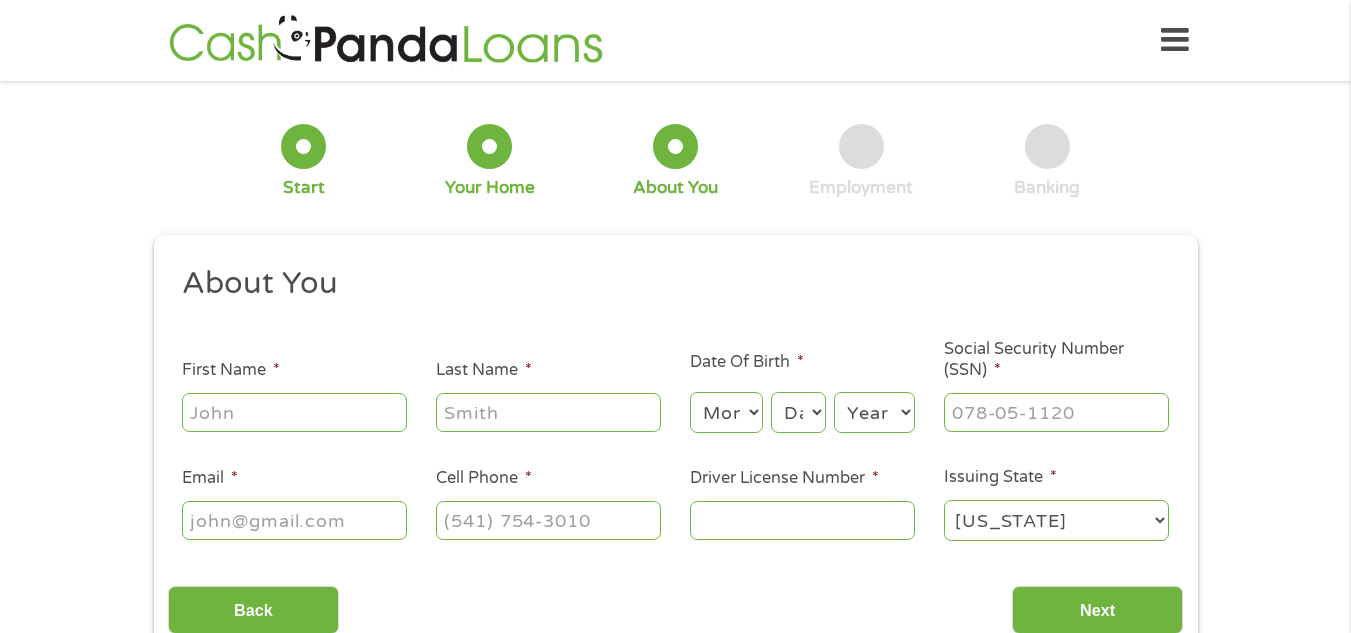 click on "First Name *" at bounding box center [294, 412] 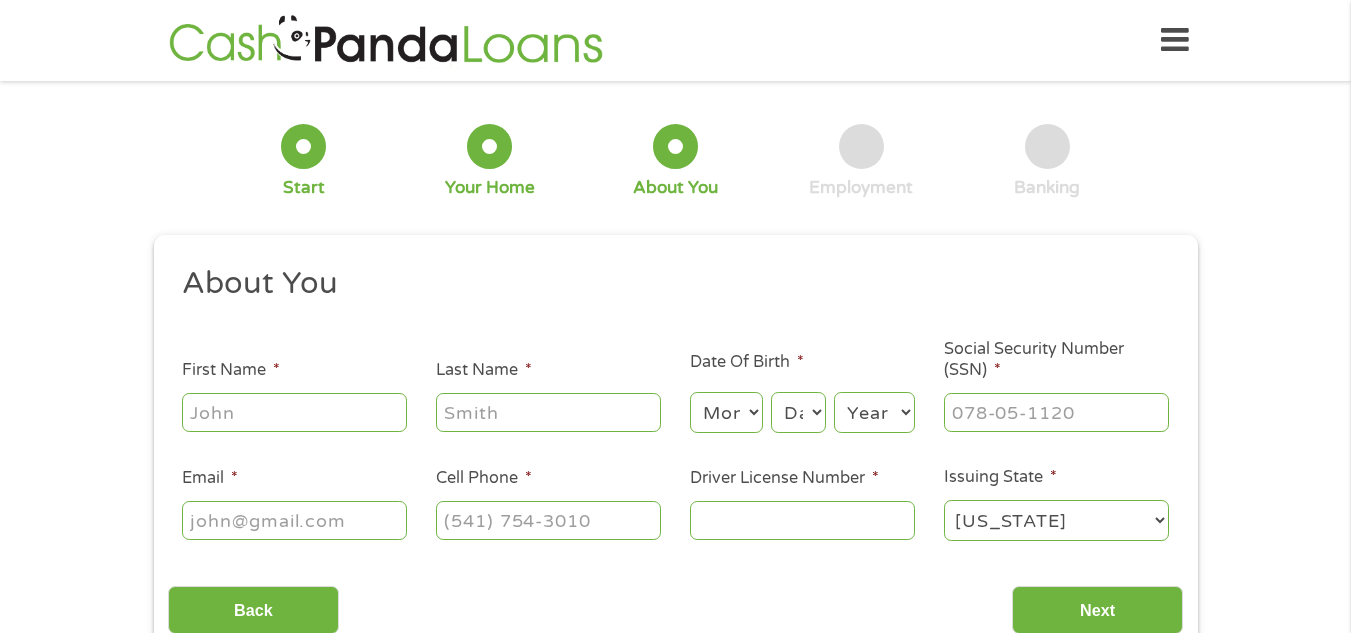 type on "[PERSON_NAME]" 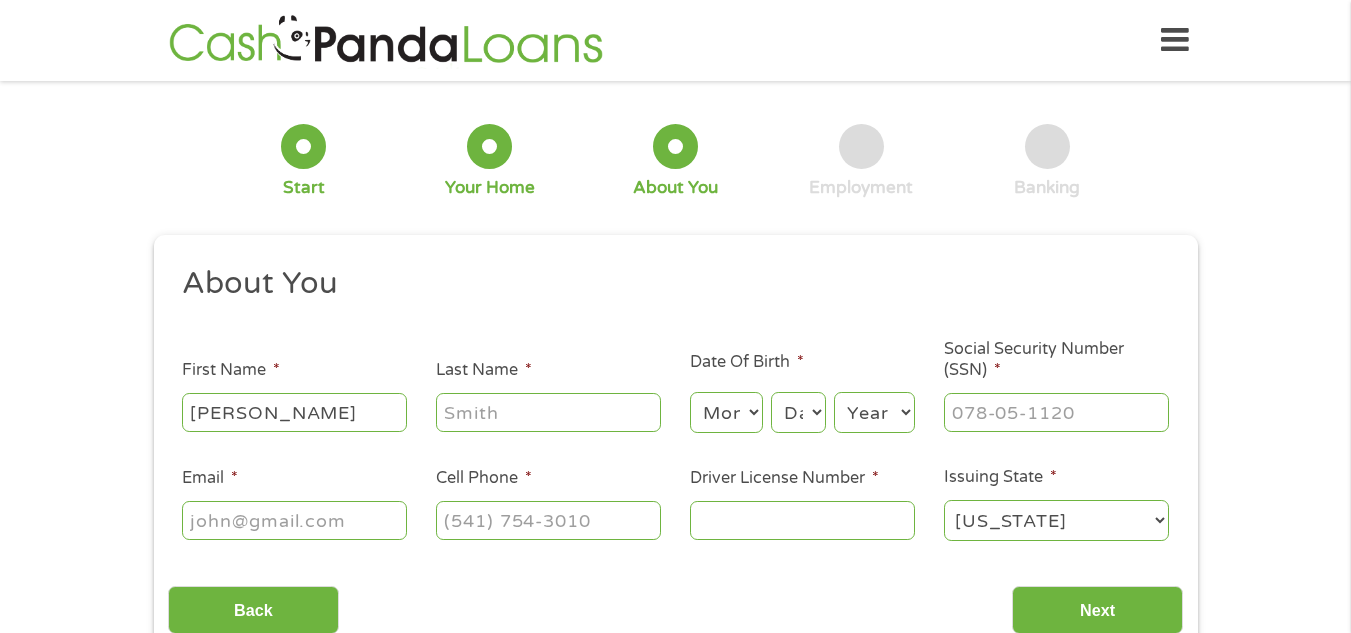 type on "[PERSON_NAME]" 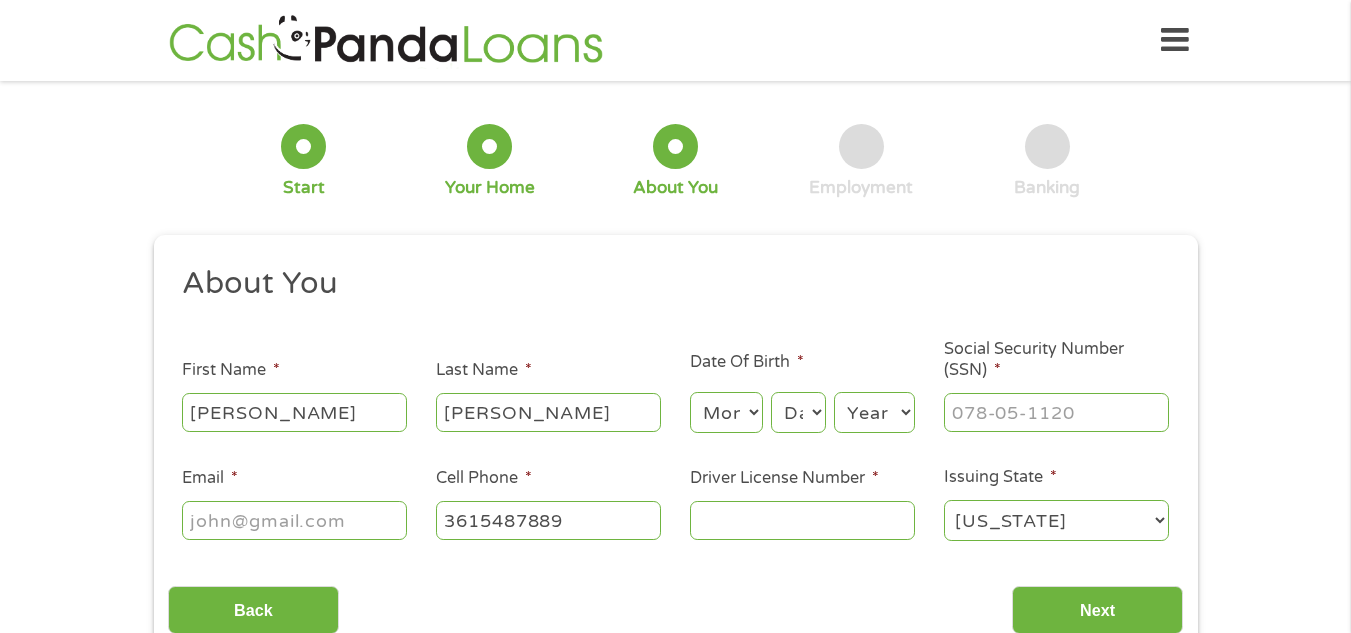 type on "[PHONE_NUMBER]" 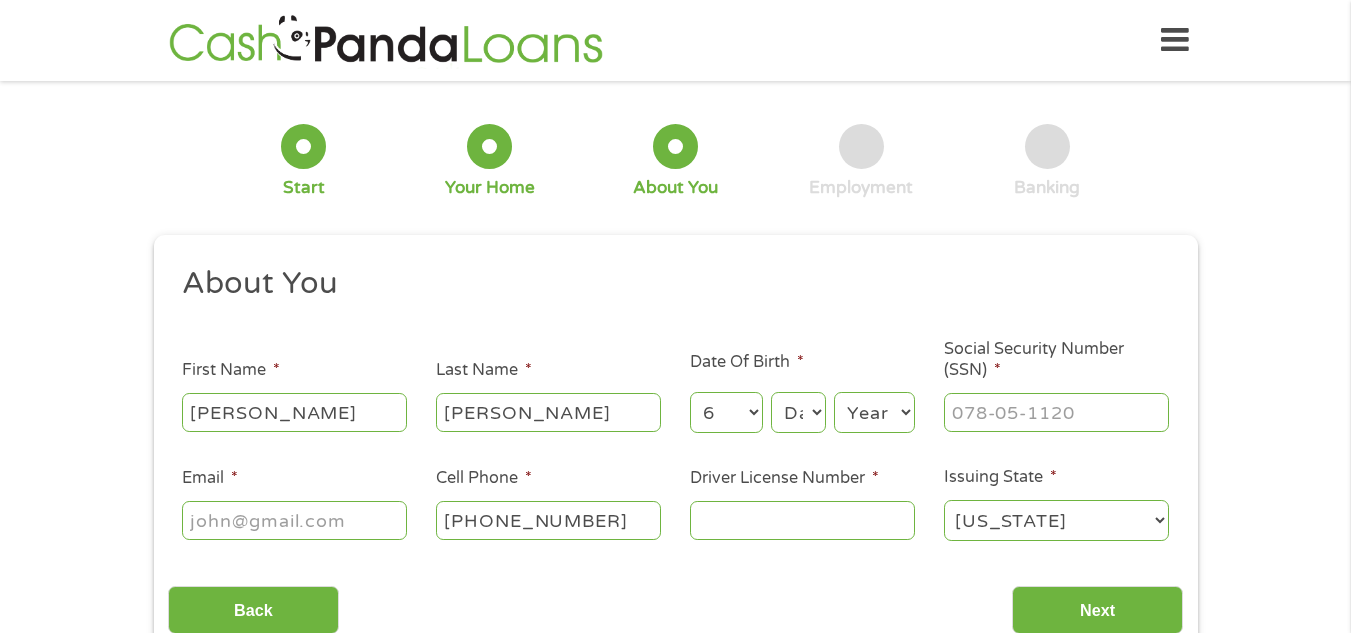 select on "7" 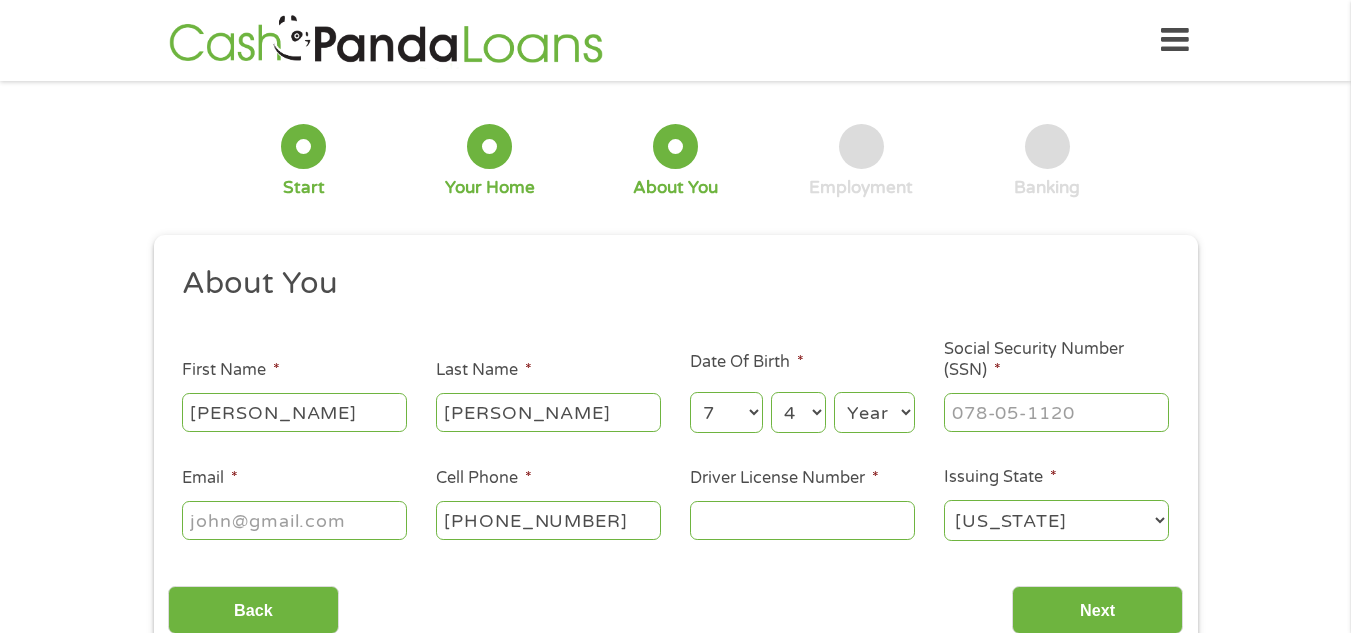 select on "5" 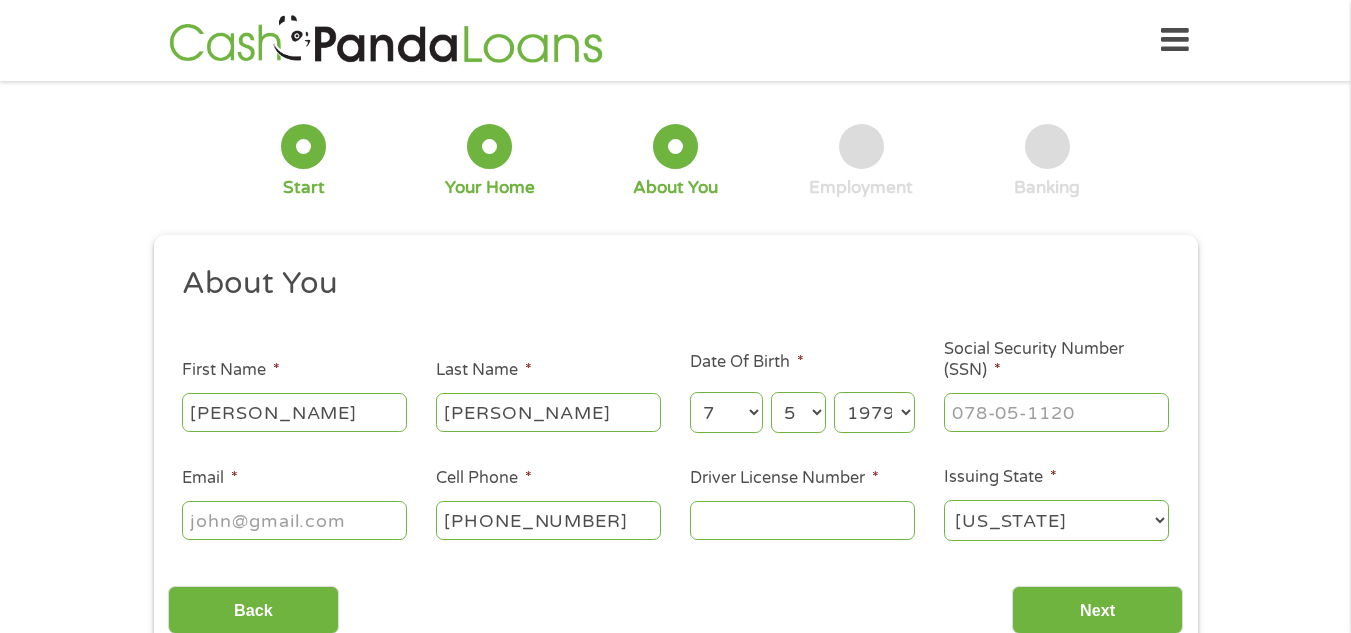 select on "1980" 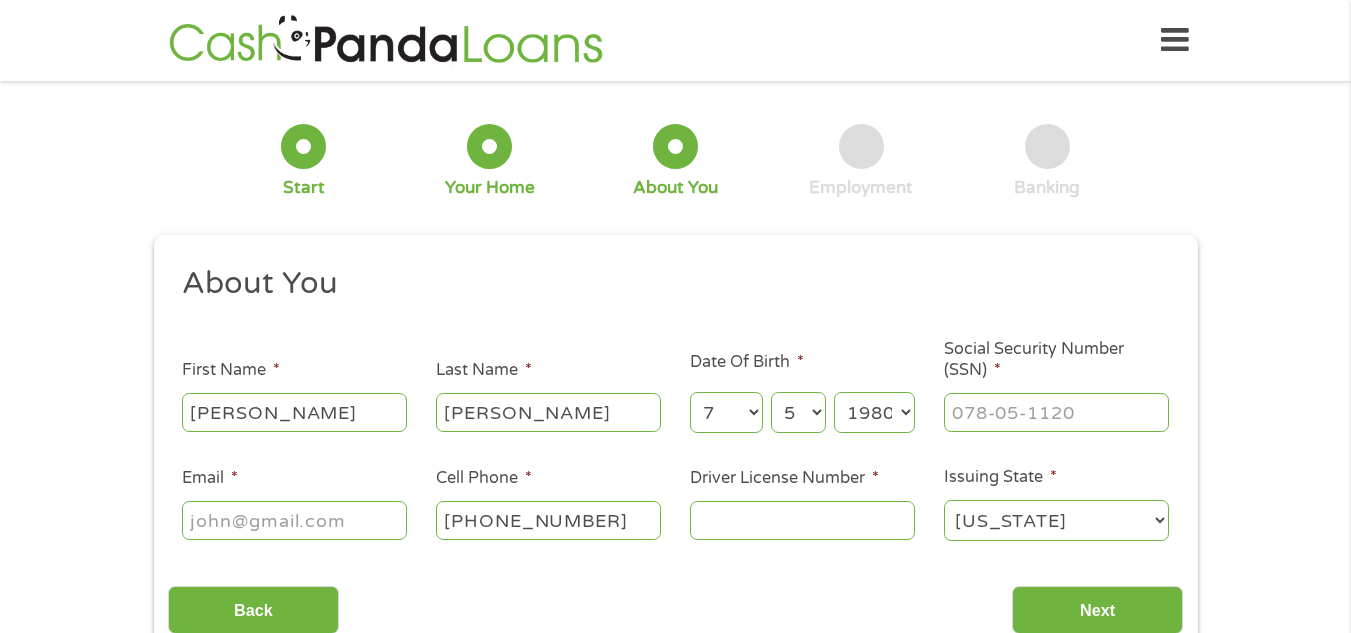 type on "___-__-____" 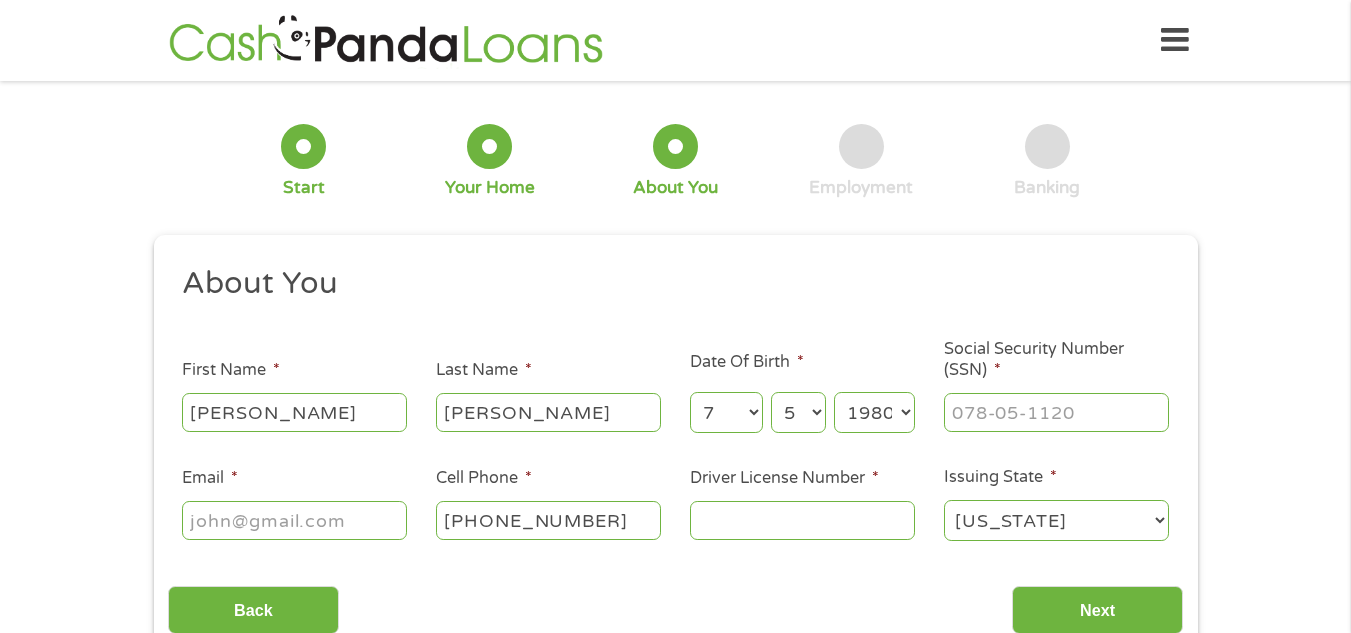 type on "___-__-____" 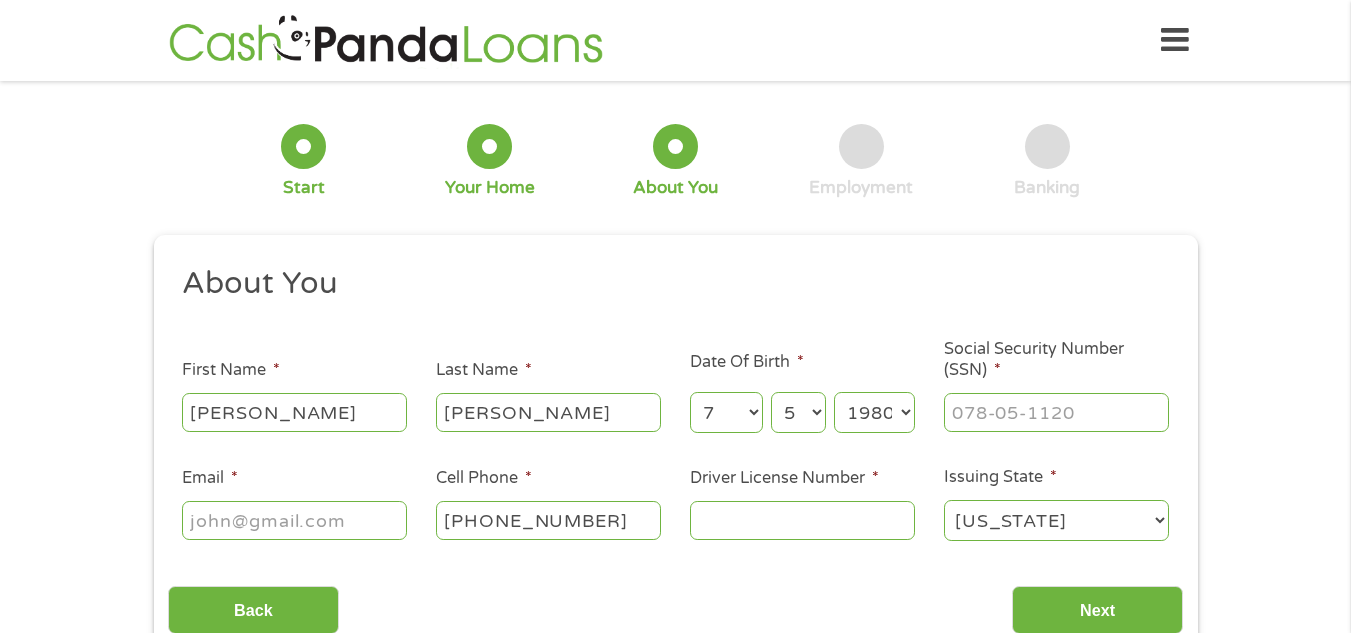 click on "Home   Get Loan Offer   How it works   FAQs   Blog   Cash Loans   Quick Loans   Online Loans   Payday Loans   Cash Advances   Préstamos   Paycheck Loans Near Me   Artificial Intelligence Loans   Contact Us" at bounding box center [675, 40] 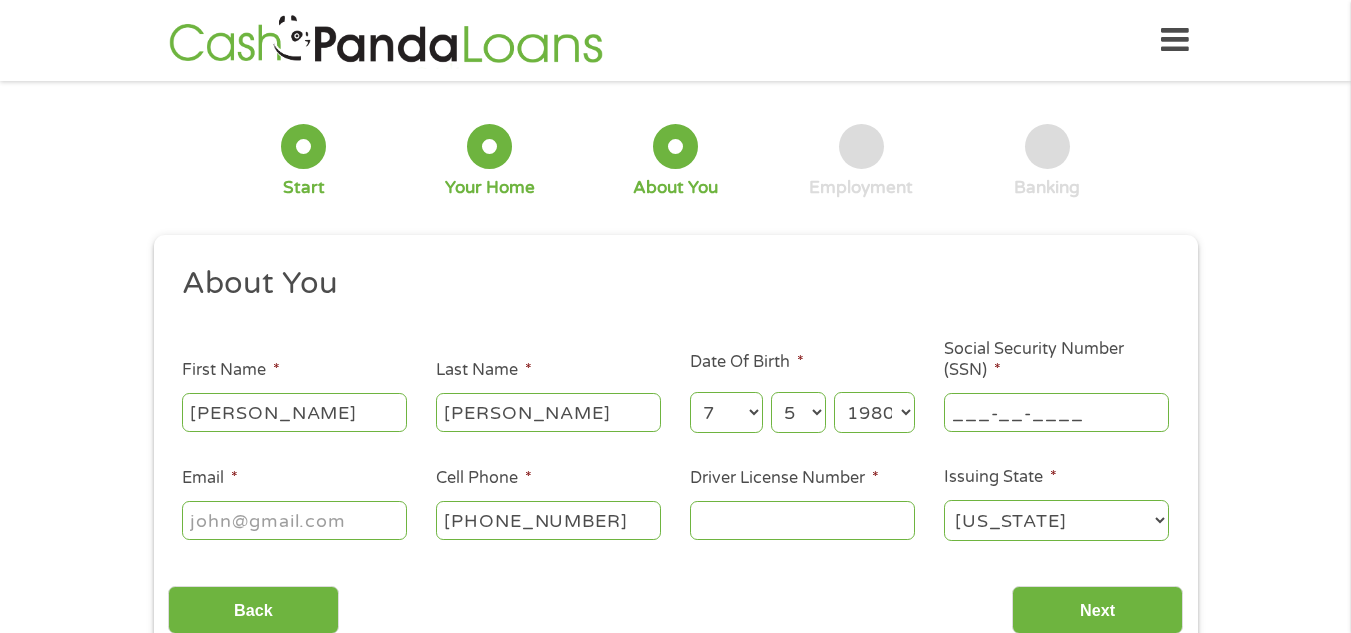 click on "___-__-____" at bounding box center [1056, 412] 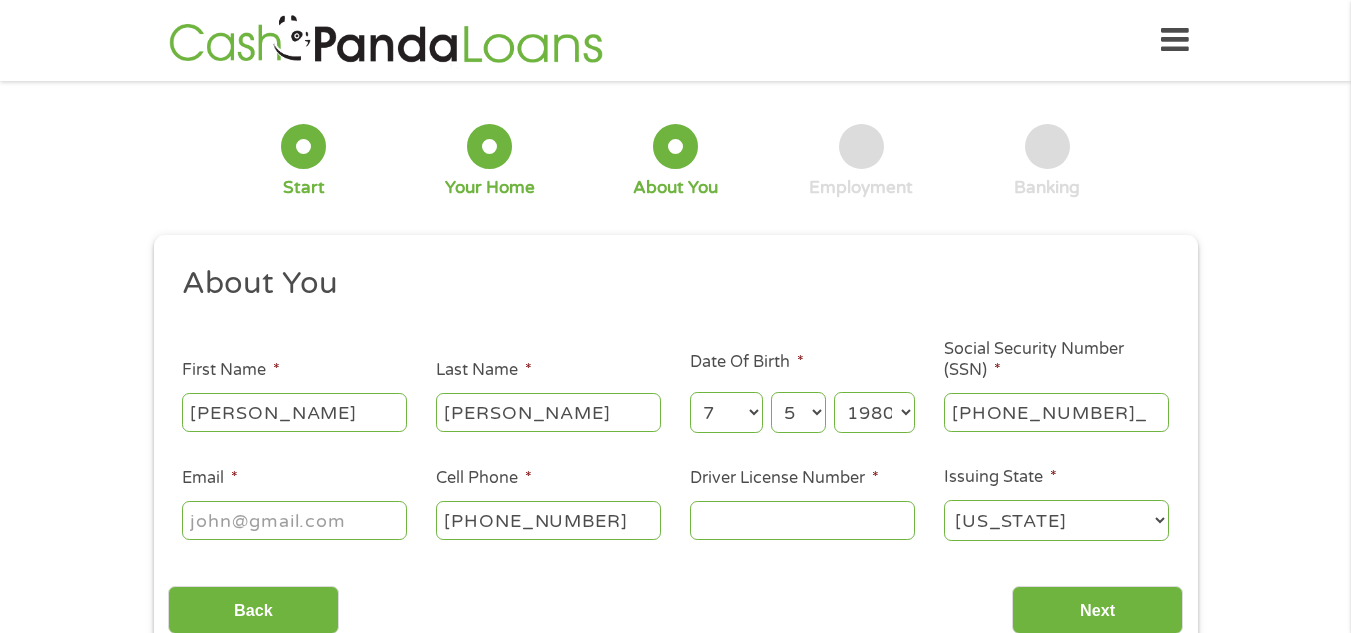 type on "476-61-6596" 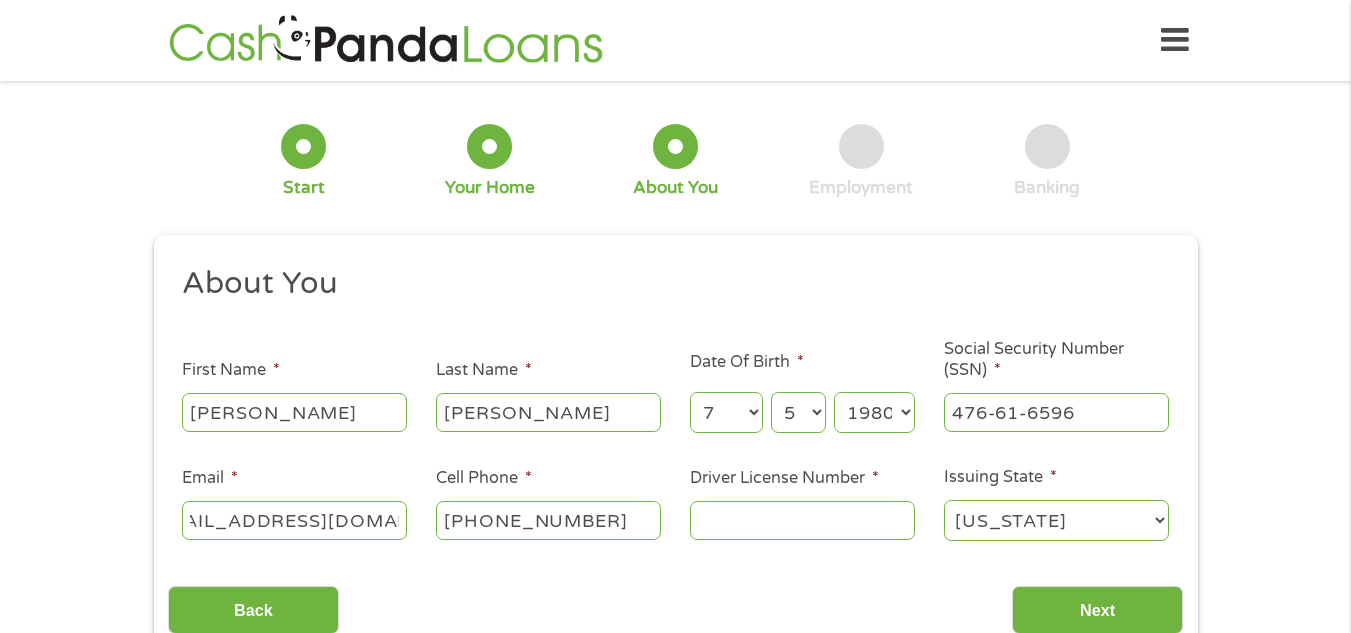 scroll, scrollTop: 0, scrollLeft: 66, axis: horizontal 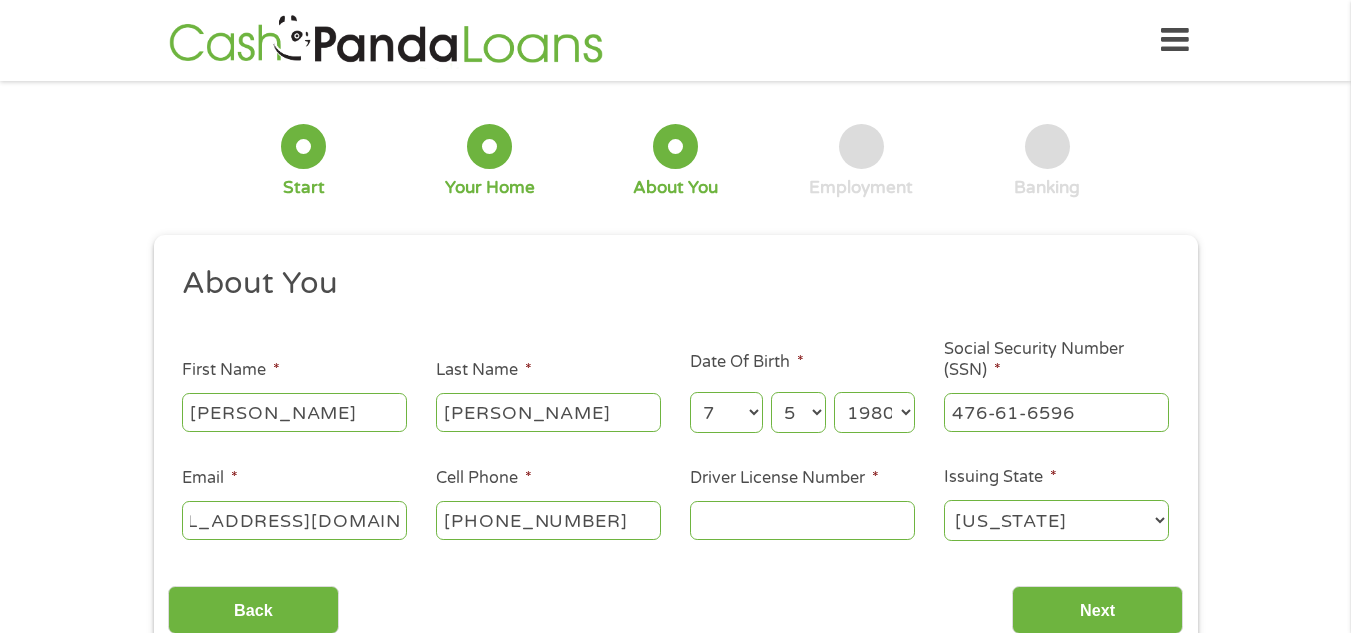 type on "[EMAIL_ADDRESS][DOMAIN_NAME]" 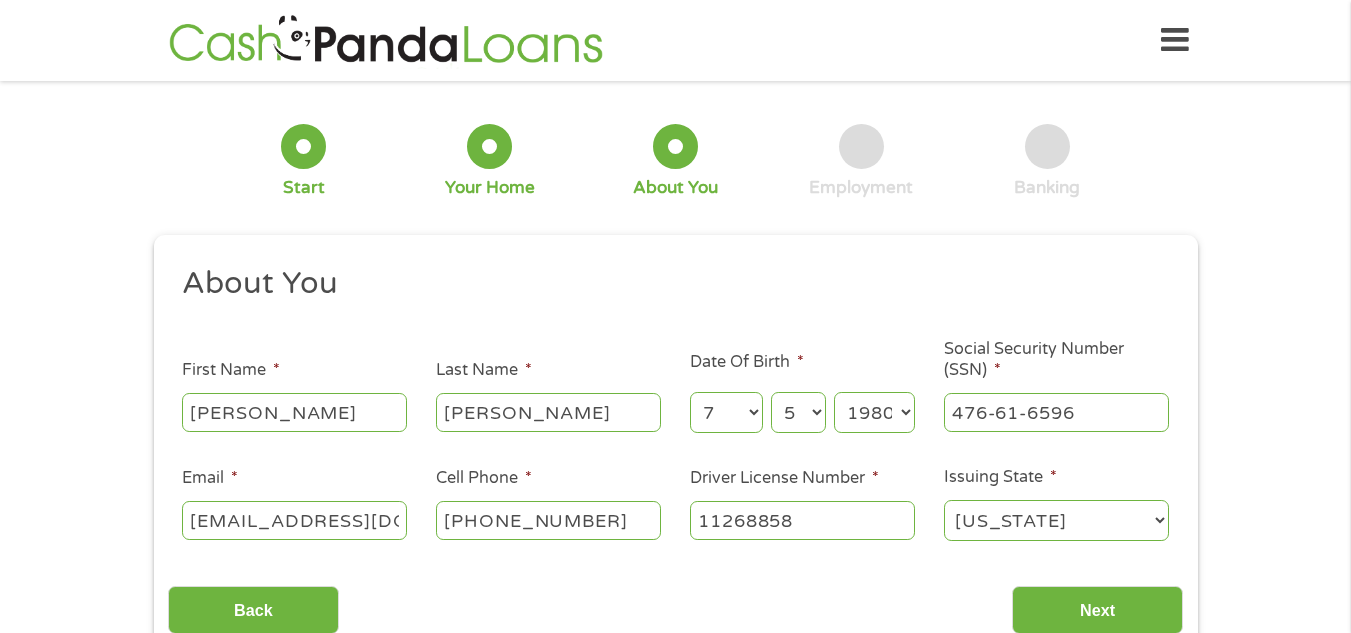 type on "11268858" 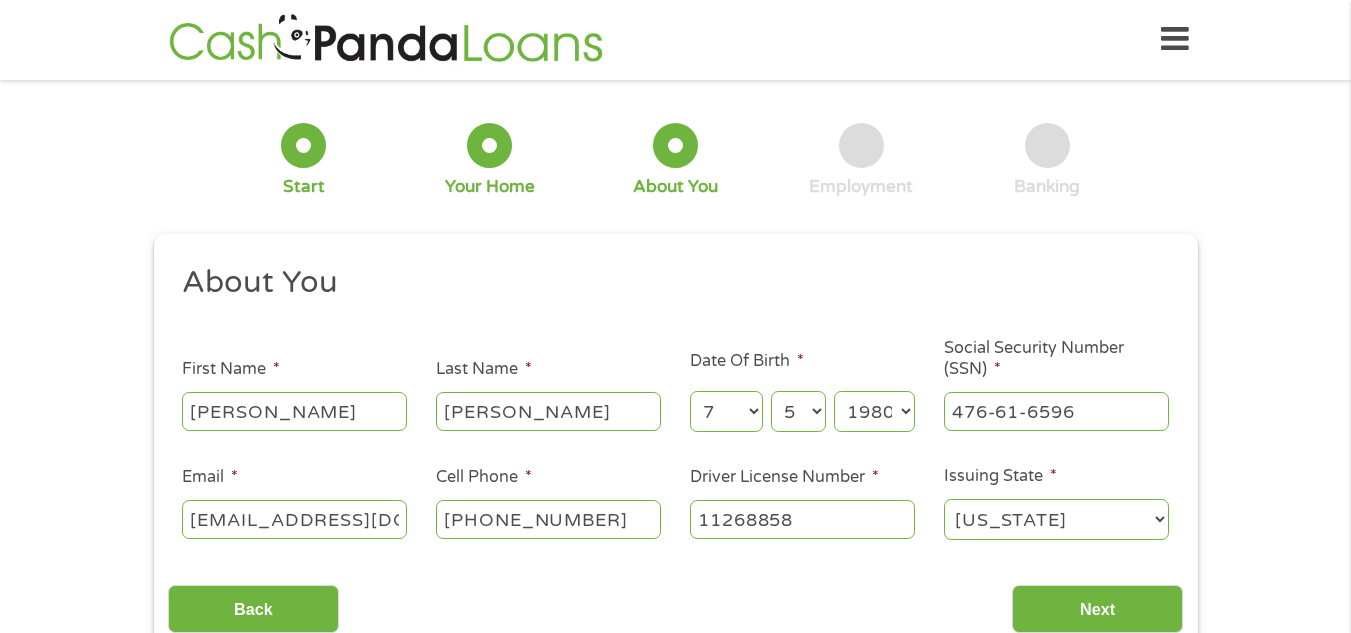 click on "Next" at bounding box center (1097, 609) 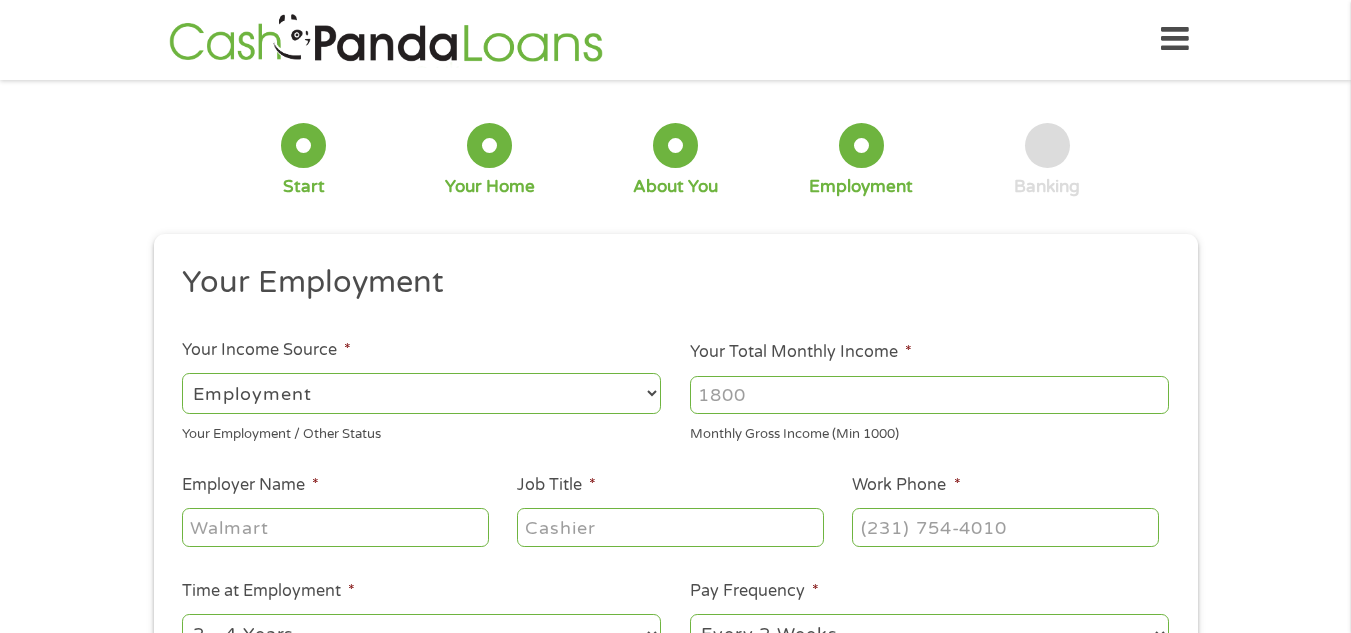 scroll, scrollTop: 8, scrollLeft: 8, axis: both 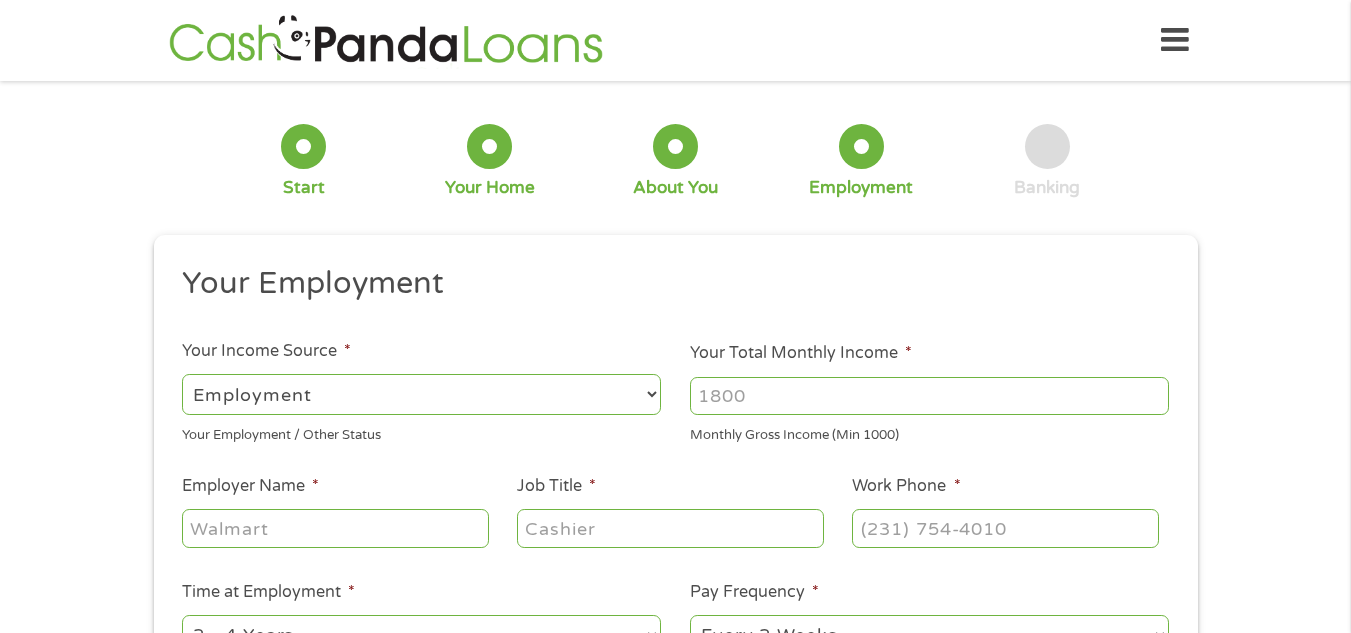 click on "Your Total Monthly Income *" at bounding box center [929, 396] 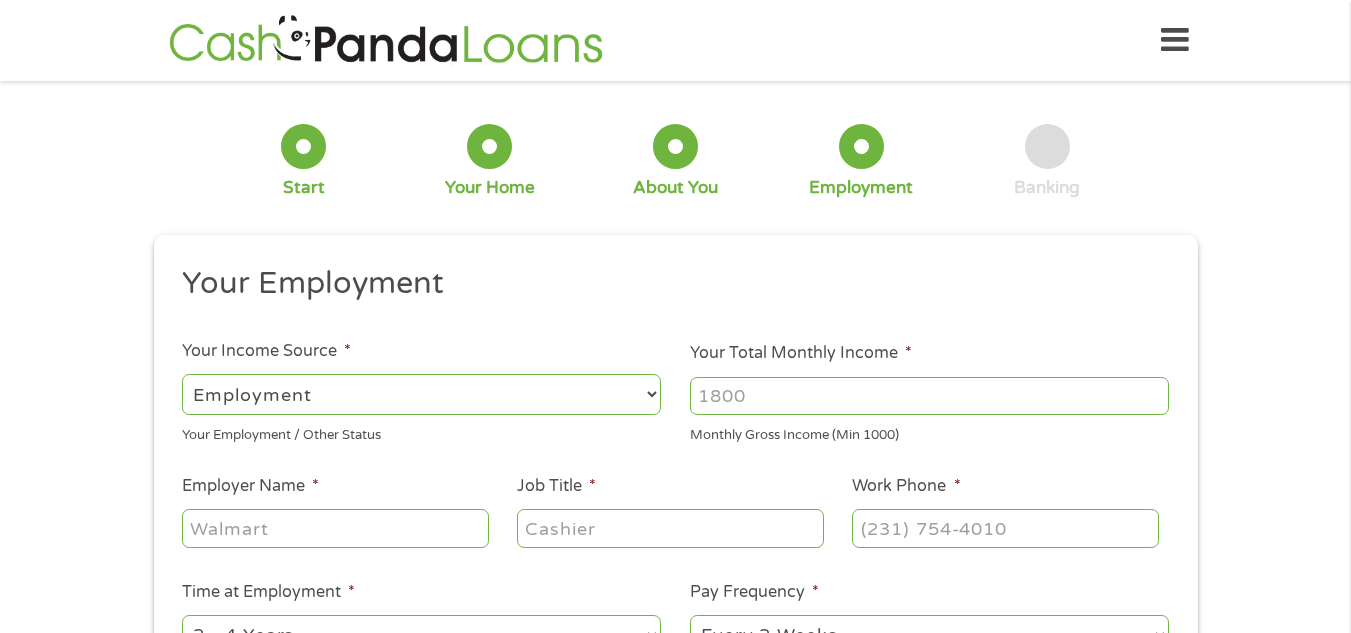 click on "--- Choose one --- Employment [DEMOGRAPHIC_DATA] Benefits" at bounding box center [421, 394] 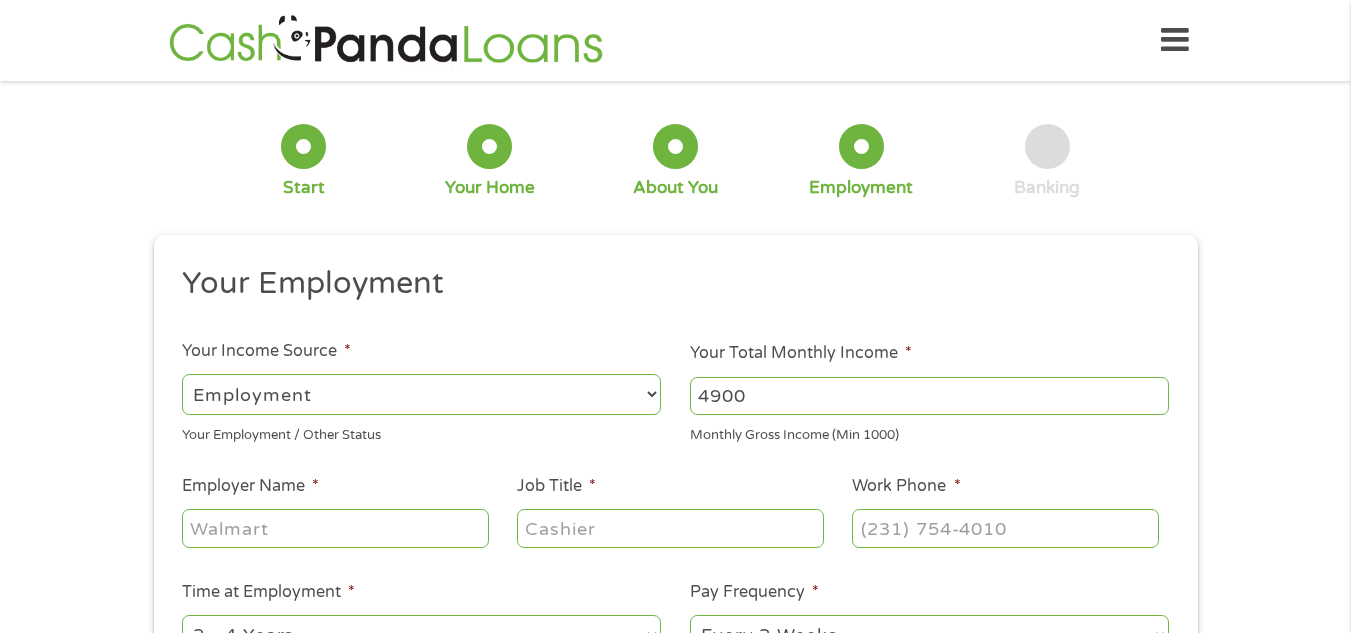 type on "4900" 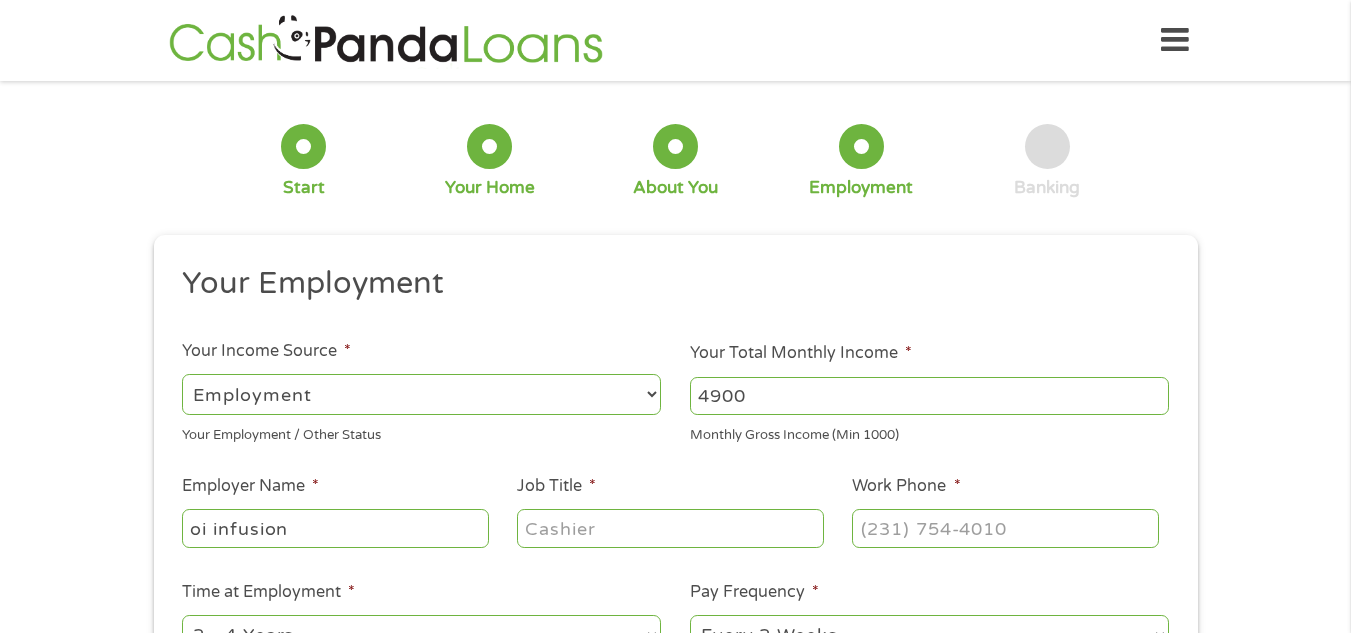 type on "oi infusion" 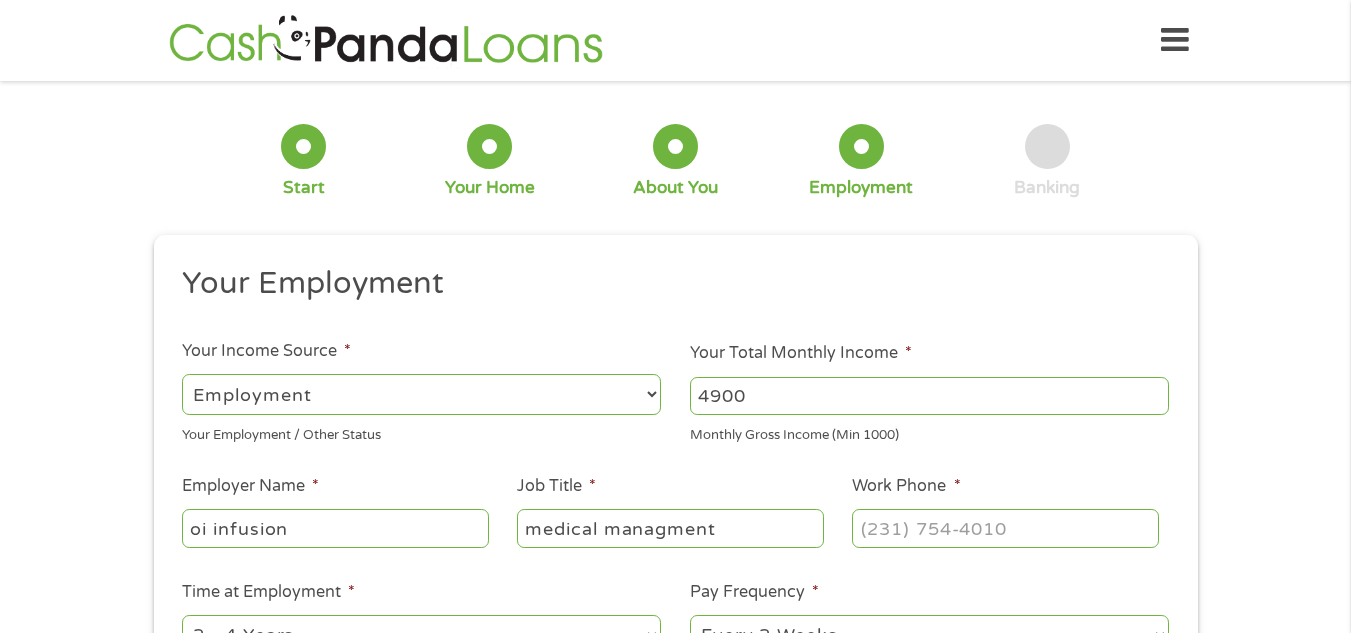 type on "medical managment" 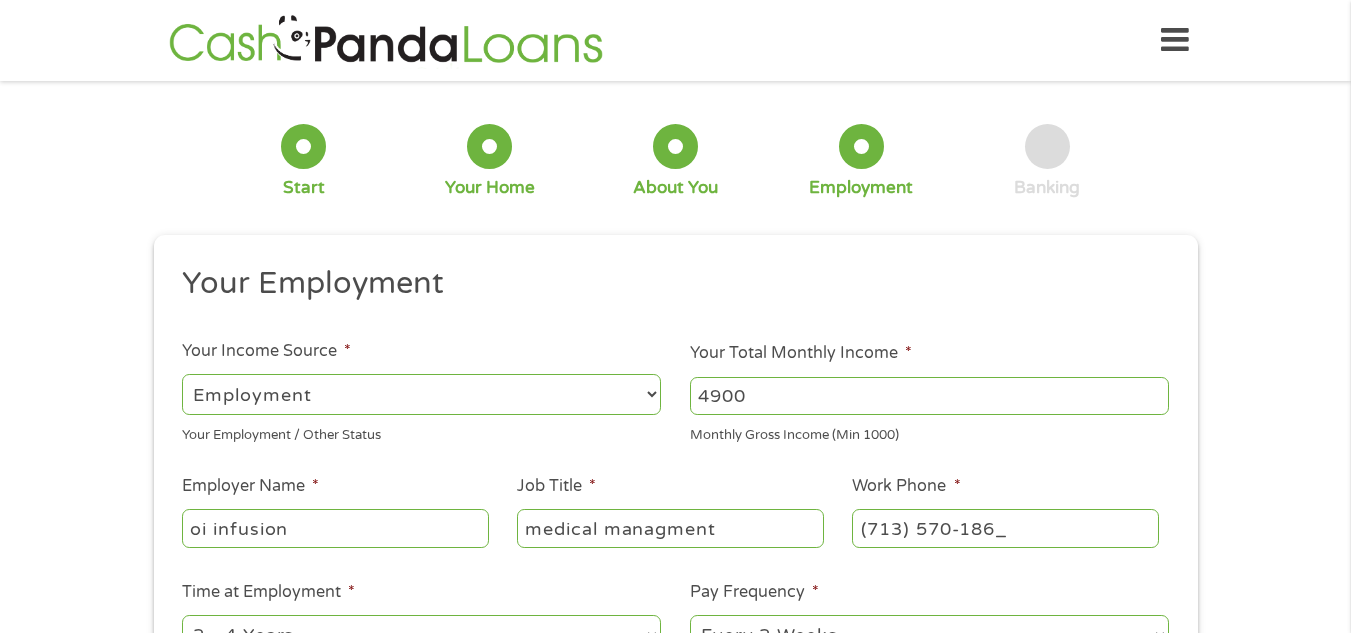 type on "[PHONE_NUMBER]" 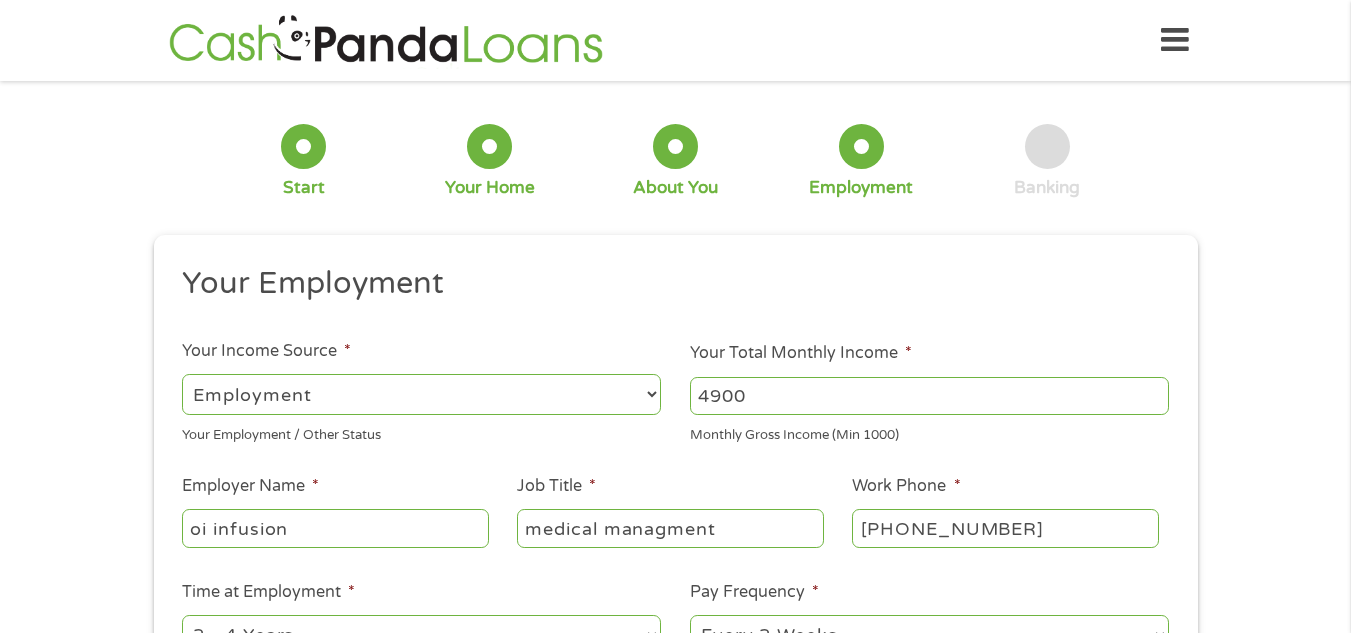 scroll, scrollTop: 23, scrollLeft: 0, axis: vertical 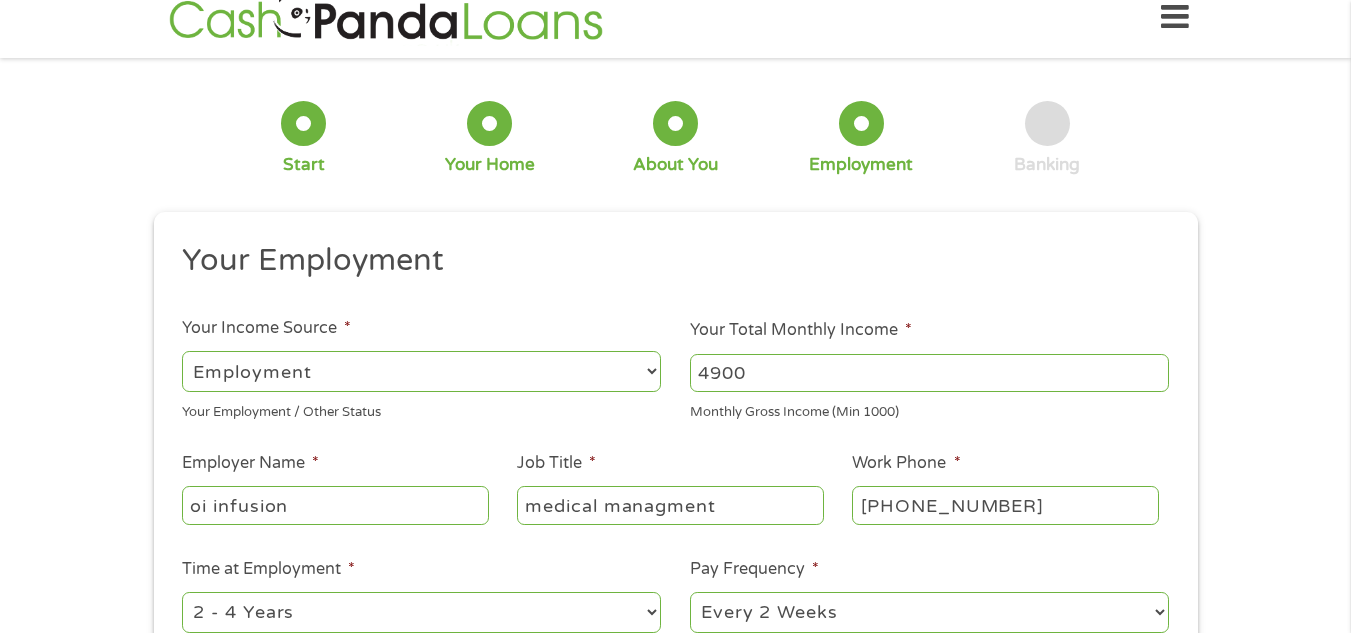 select on "60months" 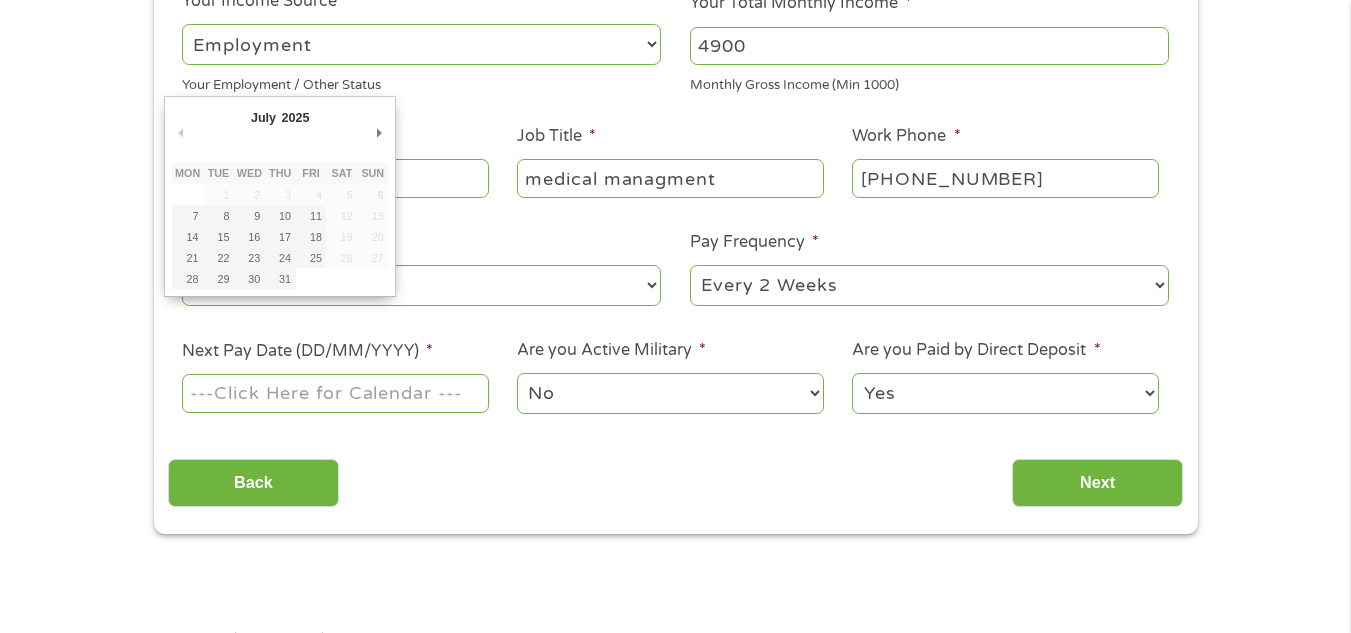 scroll, scrollTop: 427, scrollLeft: 0, axis: vertical 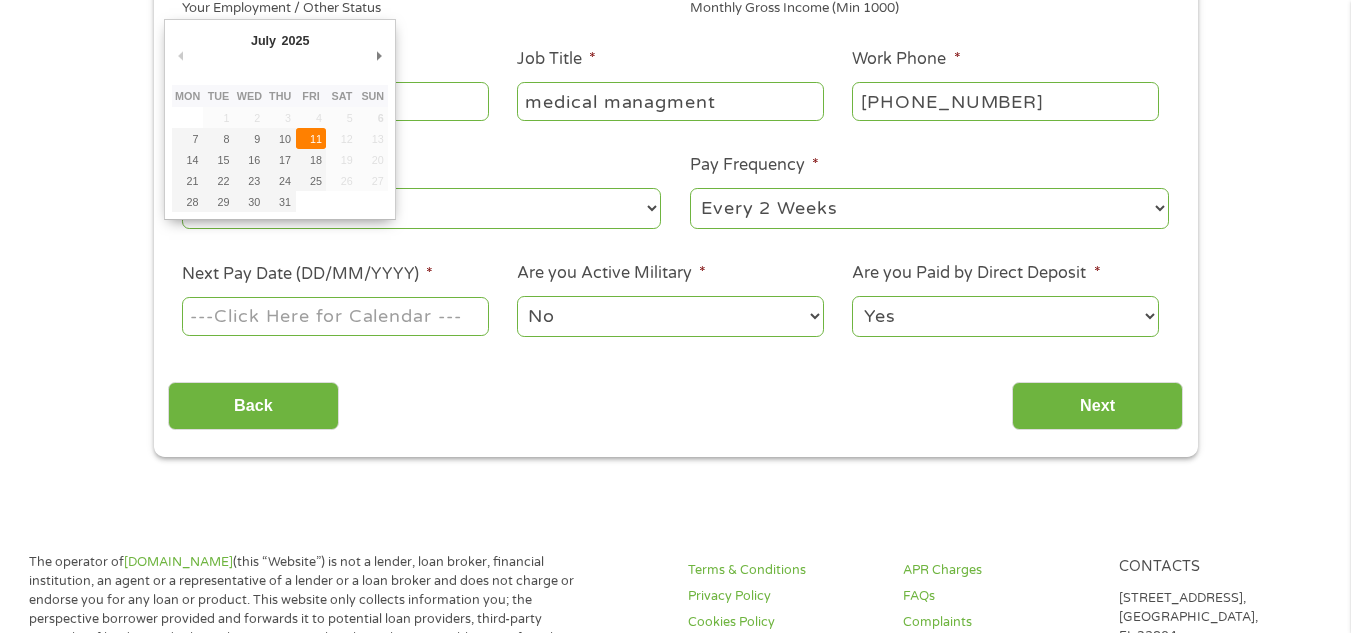 type on "[DATE]" 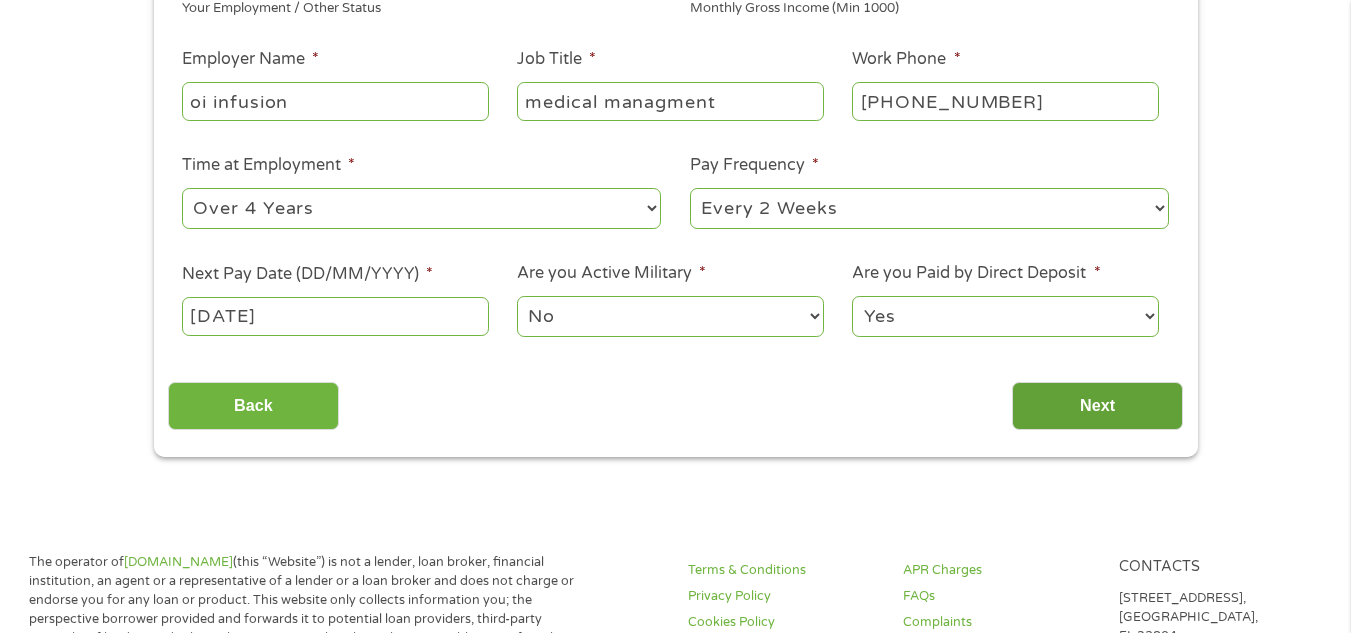 click on "Next" at bounding box center (1097, 406) 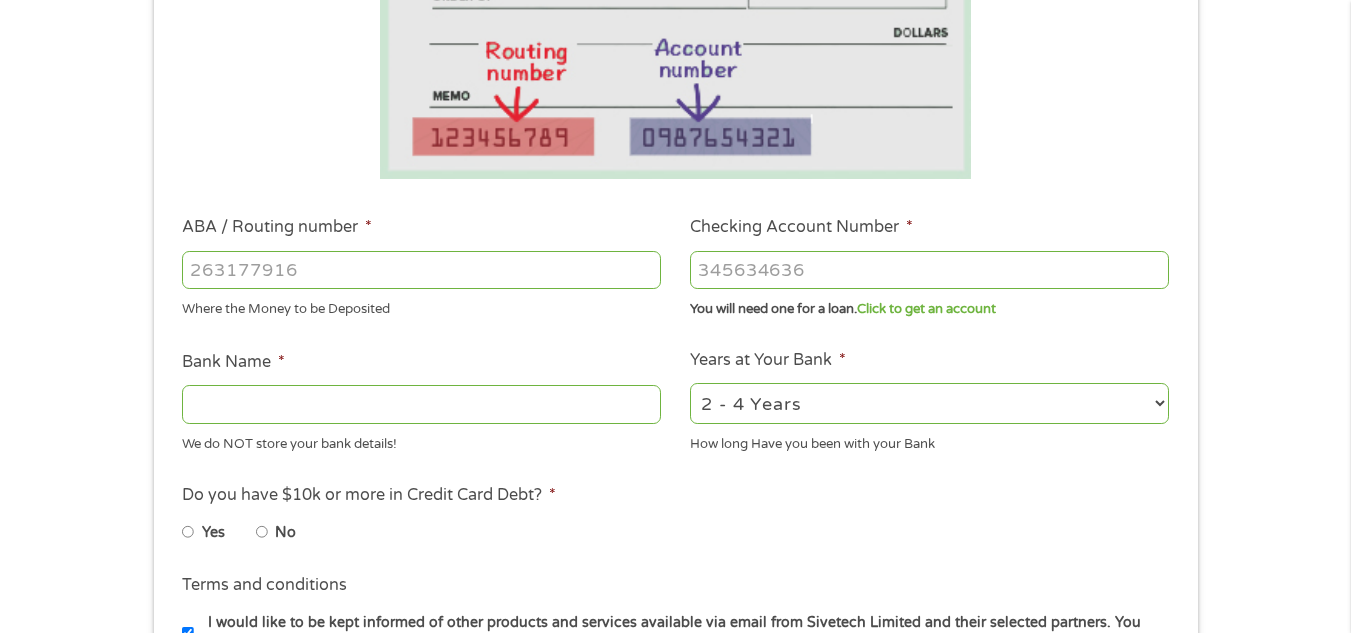 scroll, scrollTop: 8, scrollLeft: 8, axis: both 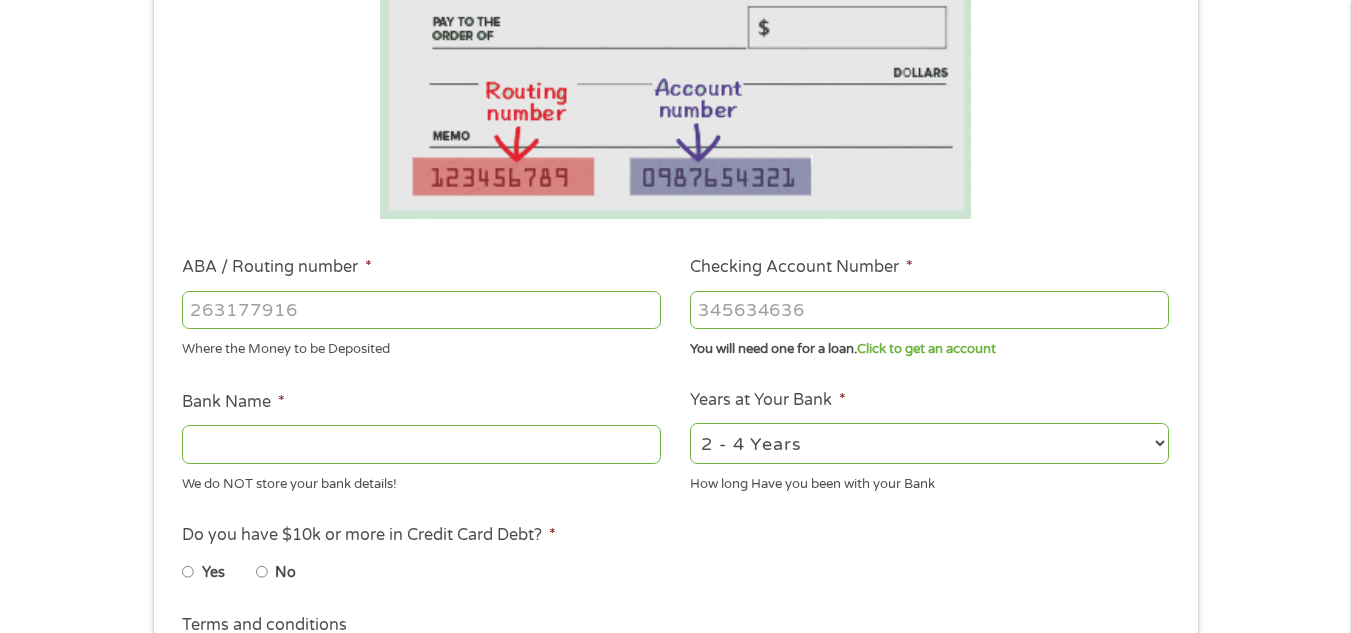 click on "ABA / Routing number *" at bounding box center [421, 310] 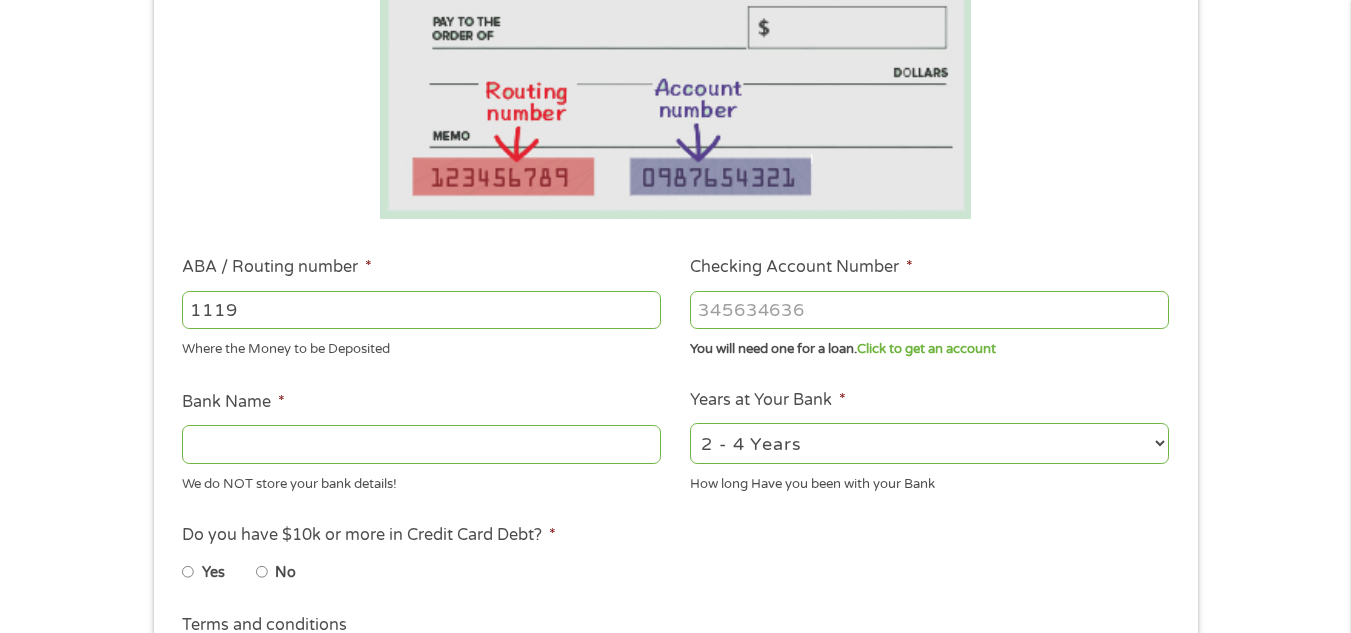 click on "1119" at bounding box center [421, 310] 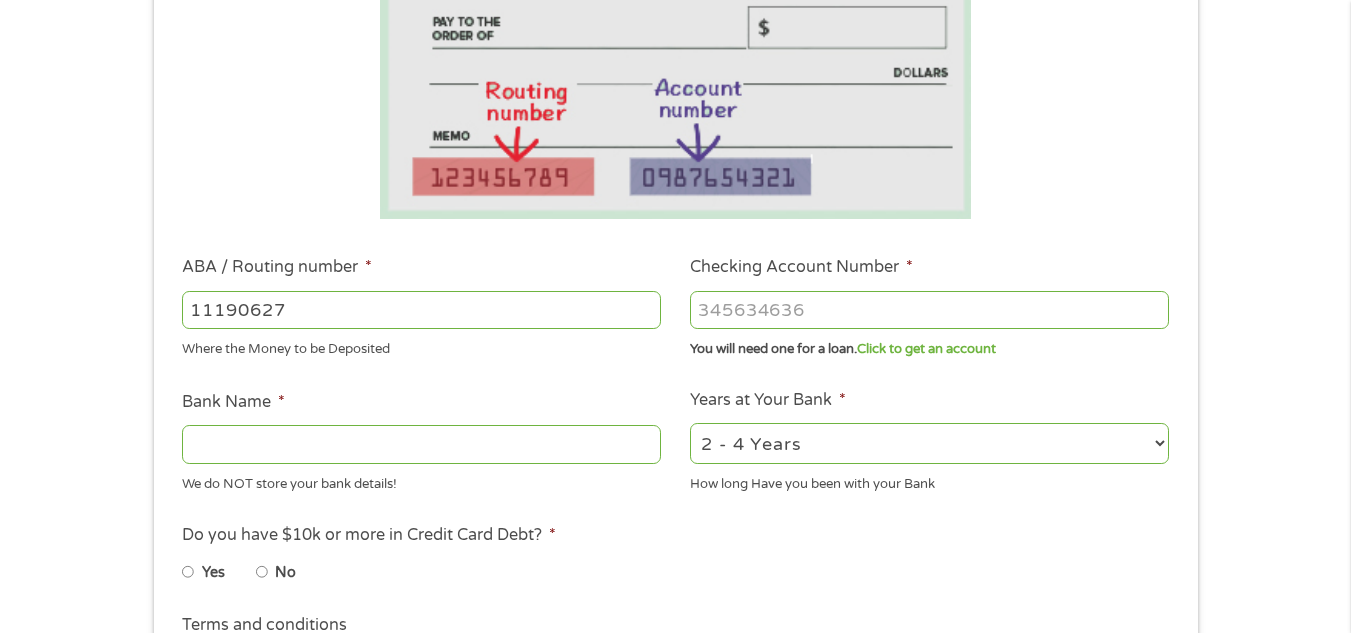 type on "111906271" 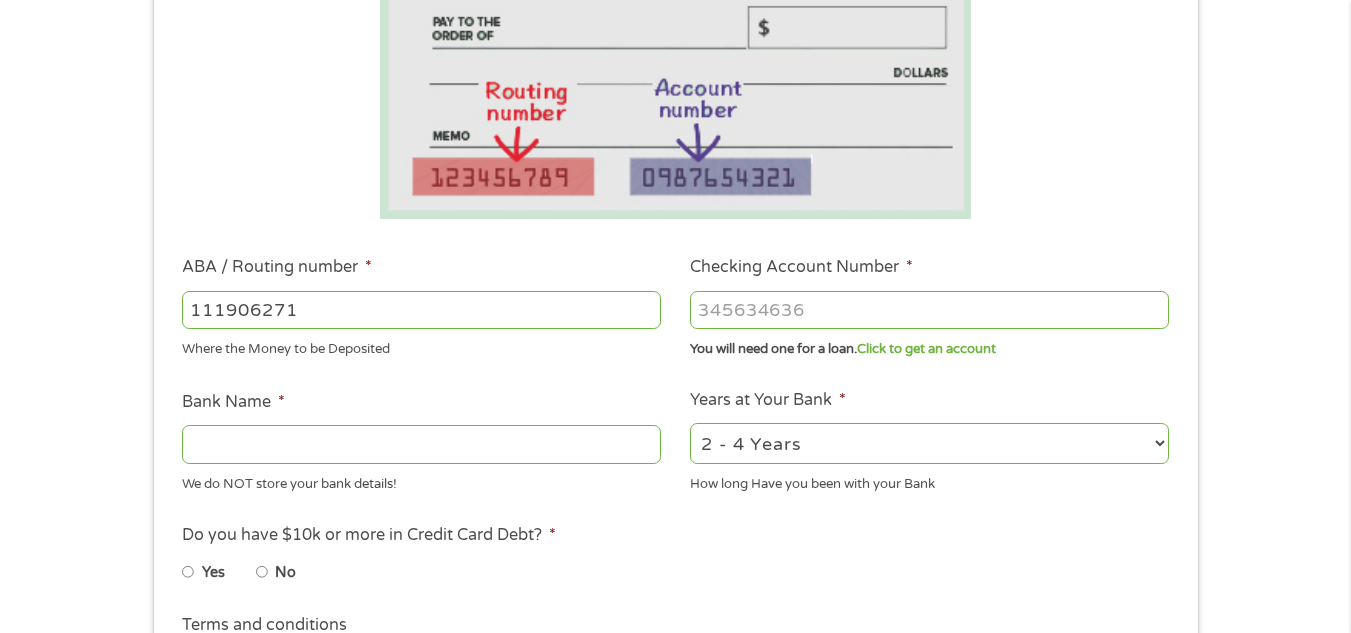 type on "FIRST NATIONAL BANK [US_STATE]" 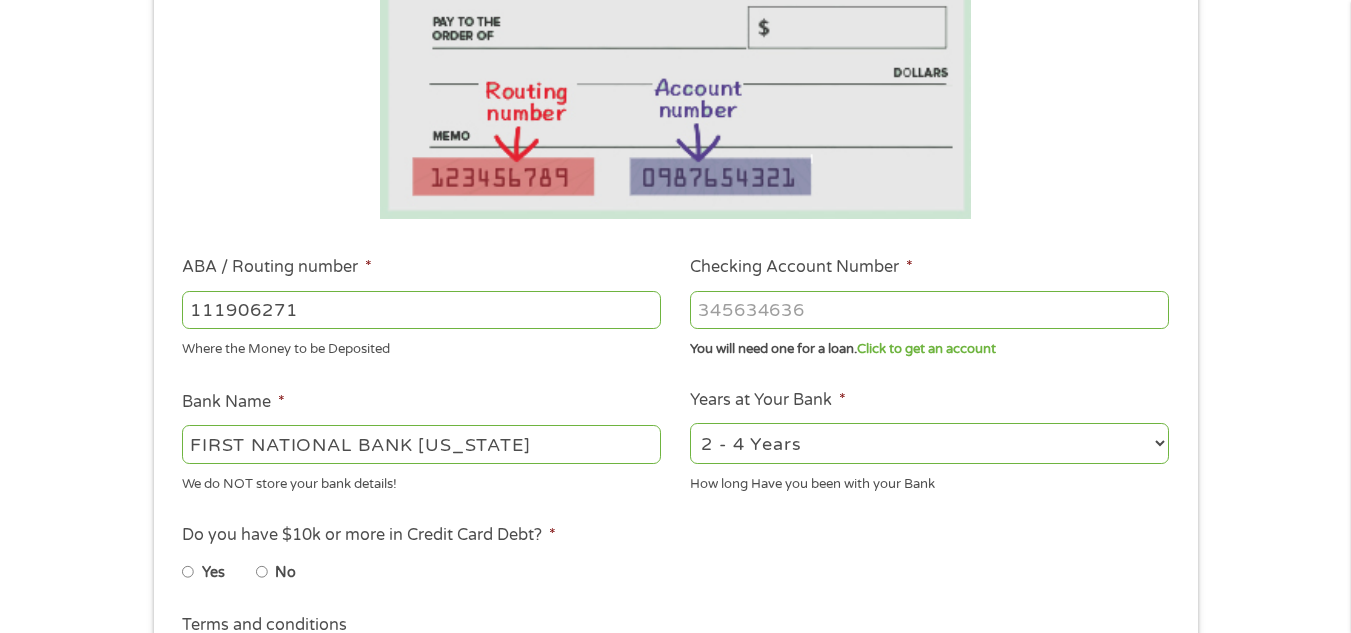 type on "111906271" 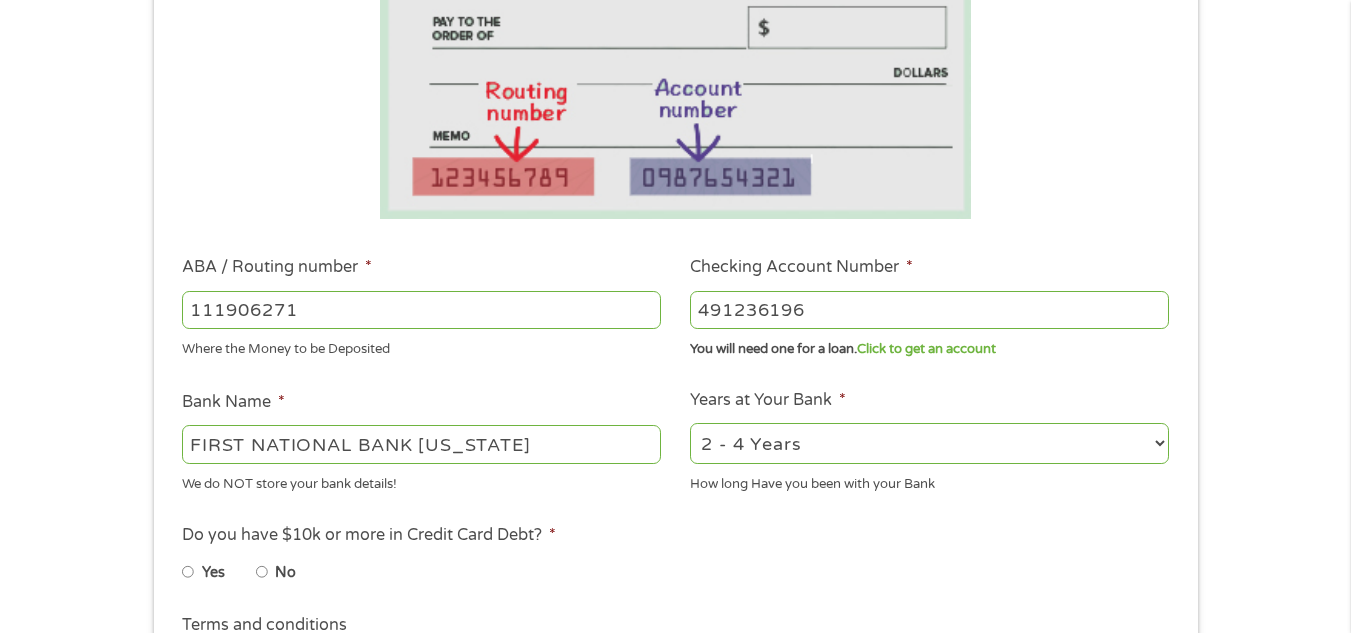 type on "491236196" 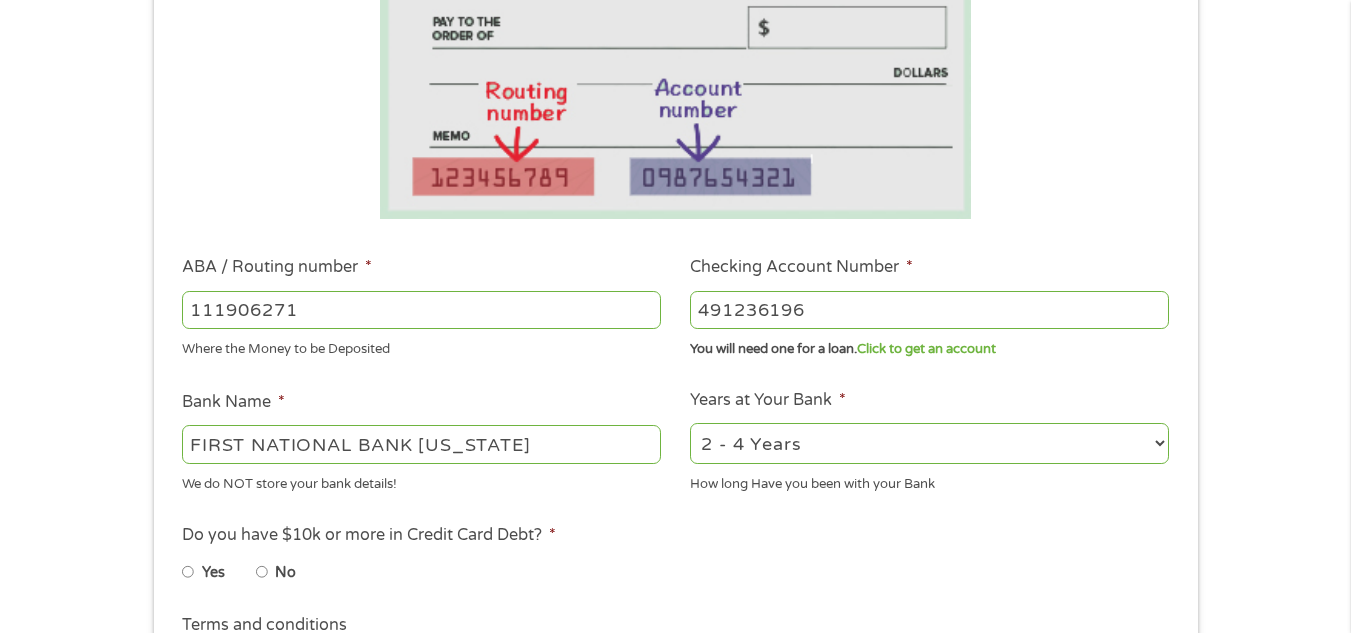 click on "2 - 4 Years 6 - 12 Months 1 - 2 Years Over 4 Years" at bounding box center [929, 443] 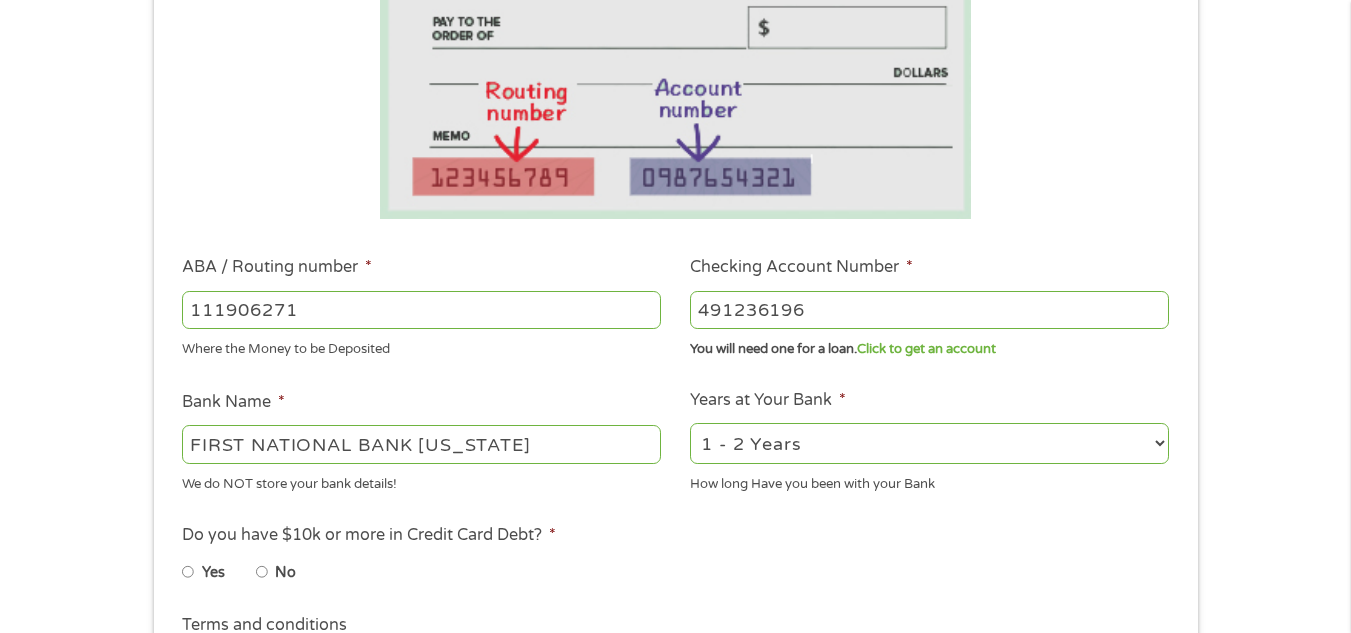 select on "60months" 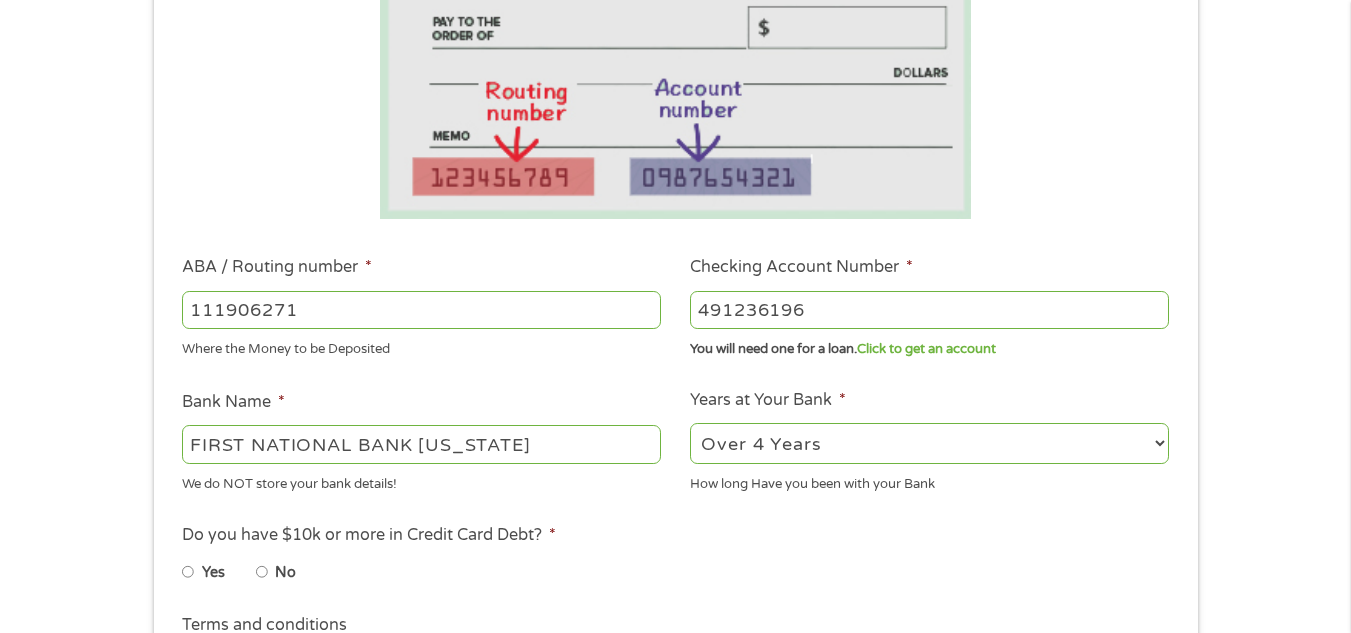 click on "No" at bounding box center (262, 572) 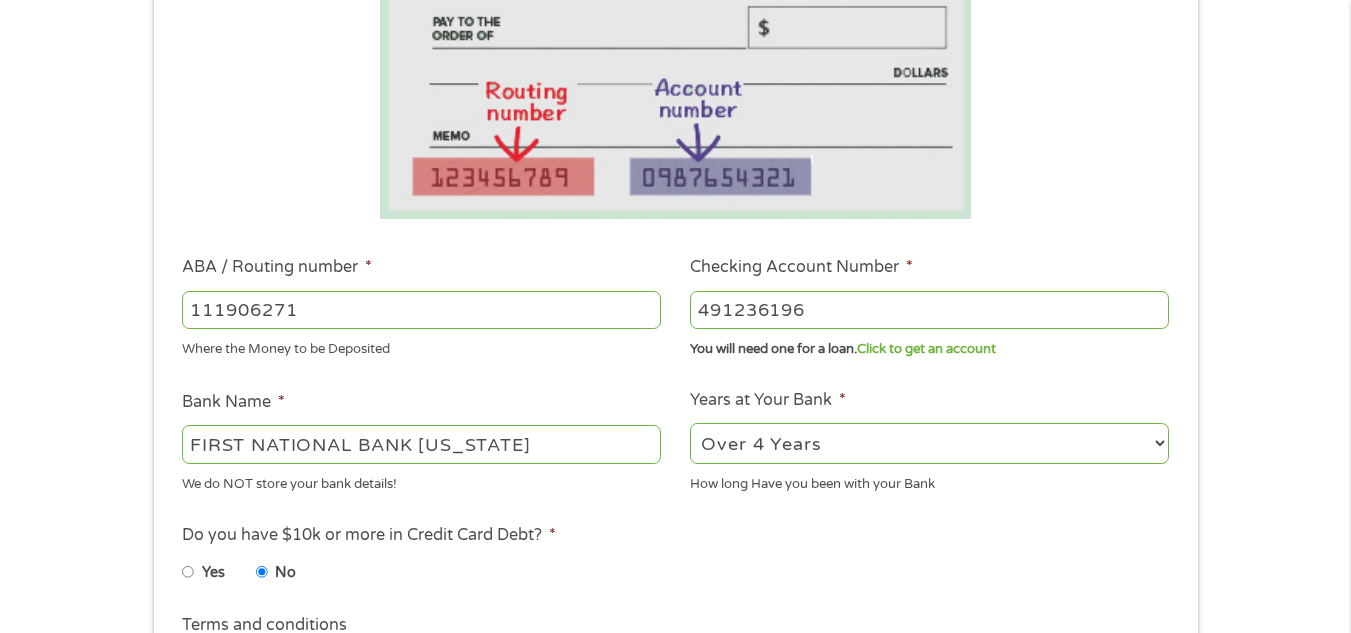 click on "Yes
No" at bounding box center [420, 576] 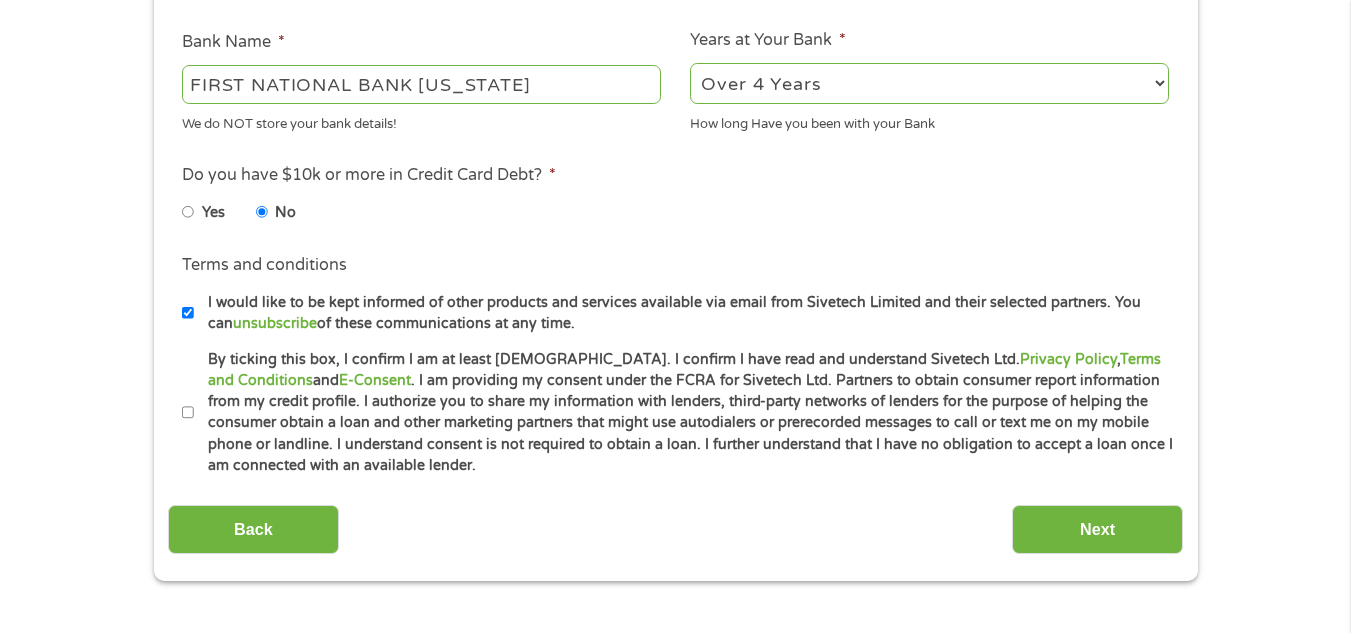 scroll, scrollTop: 787, scrollLeft: 0, axis: vertical 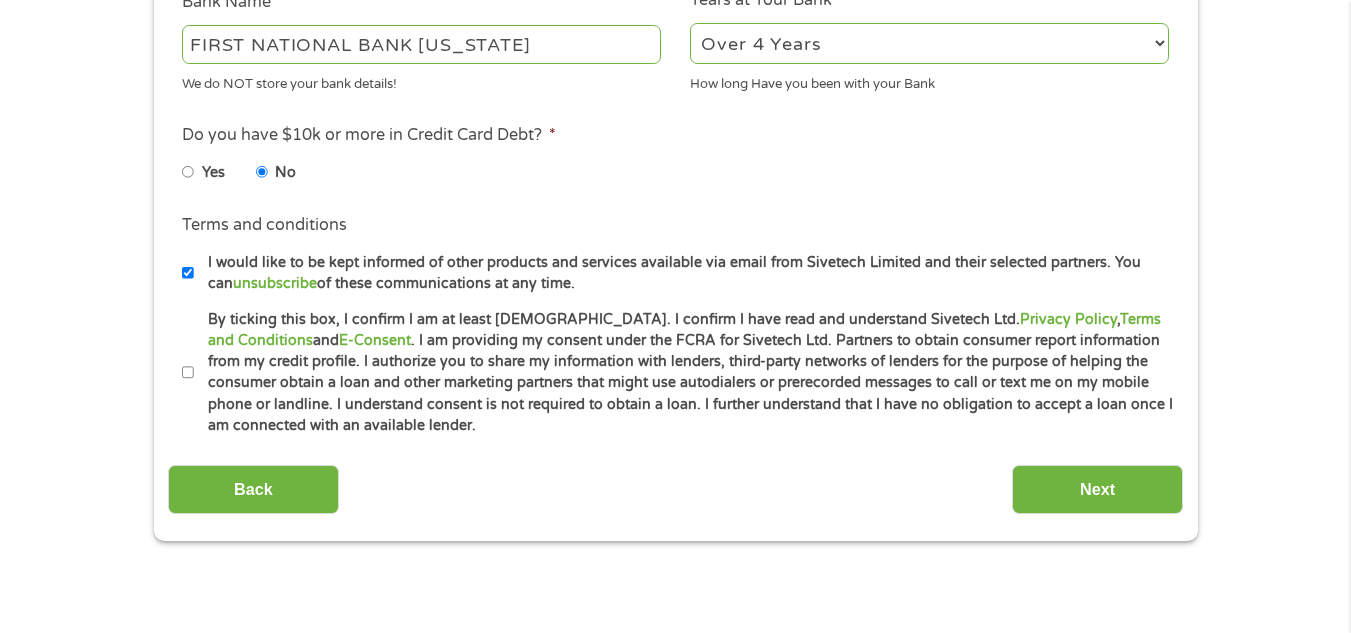 click on "By ticking this box, I confirm I am at least [DEMOGRAPHIC_DATA]. I confirm I have read and understand Sivetech Ltd.  Privacy Policy ,  Terms and Conditions  and  E-Consent . I am providing my consent under the FCRA for Sivetech Ltd. Partners to obtain consumer report information from my credit profile. I authorize you to share my information with lenders, third-party networks of lenders for the purpose of helping the consumer obtain a loan and other marketing partners that might use autodialers or prerecorded messages to call or text me on my mobile phone or landline. I understand consent is not required to obtain a loan. I further understand that I have no obligation to accept a loan once I am connected with an available lender." at bounding box center (188, 373) 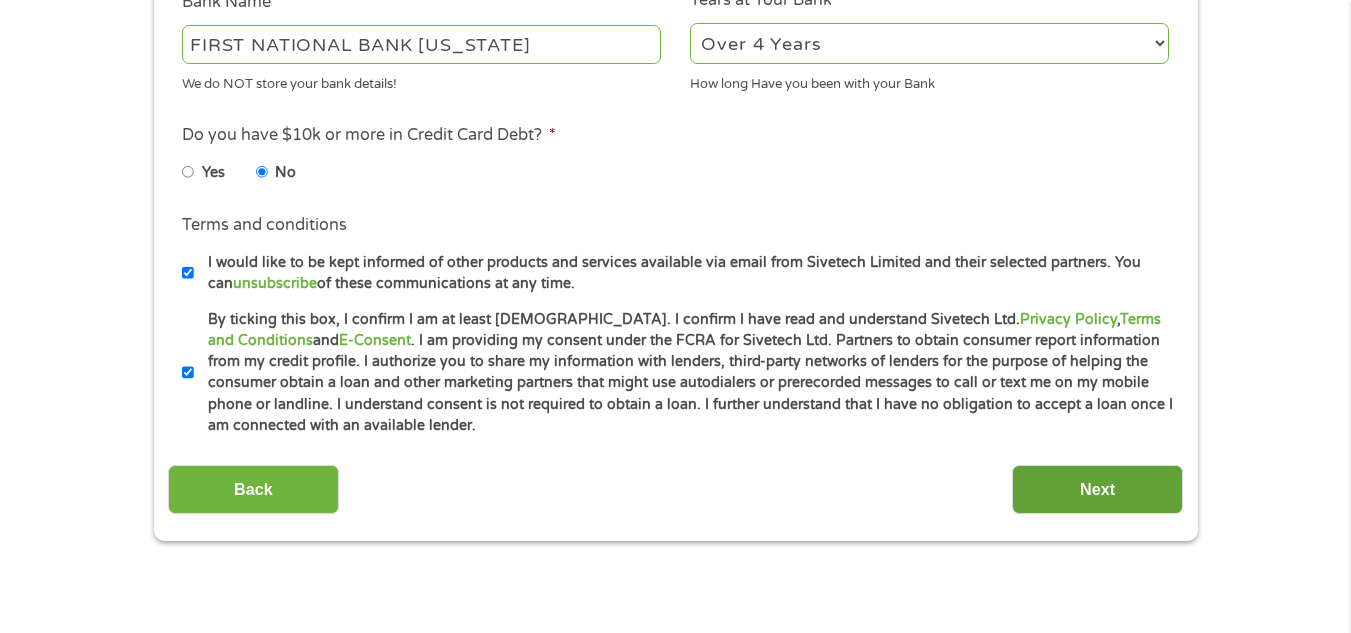 click on "Next" at bounding box center [1097, 489] 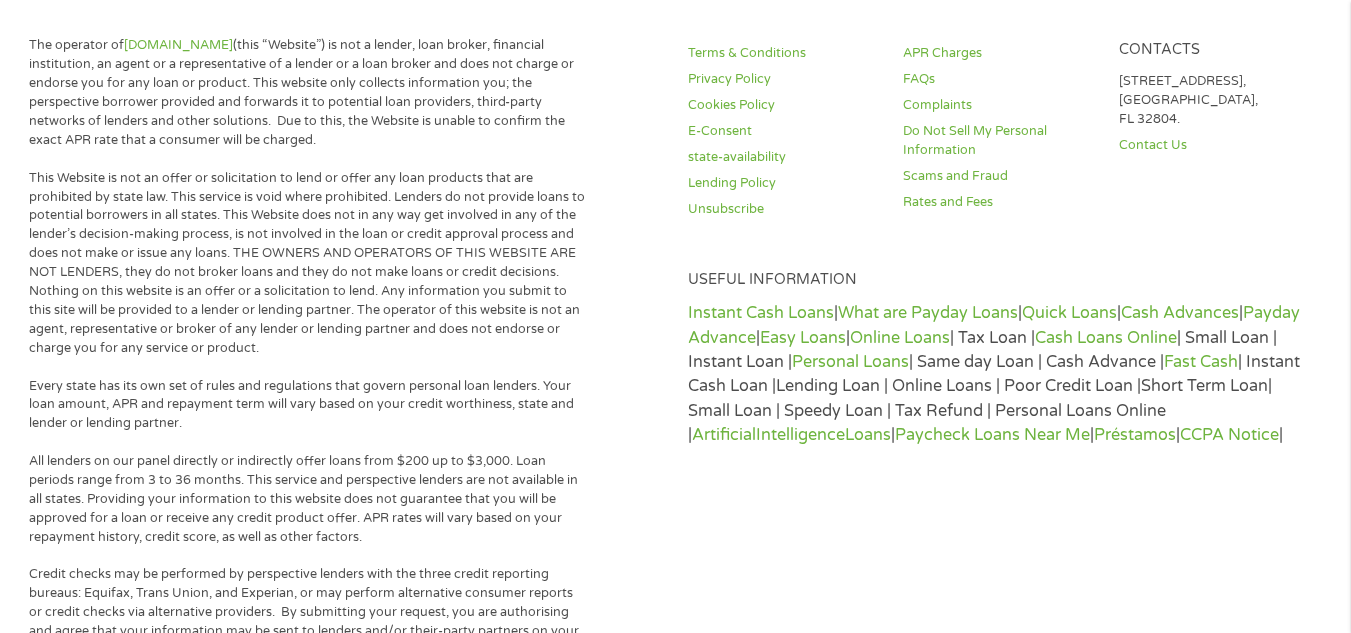 scroll, scrollTop: 300, scrollLeft: 0, axis: vertical 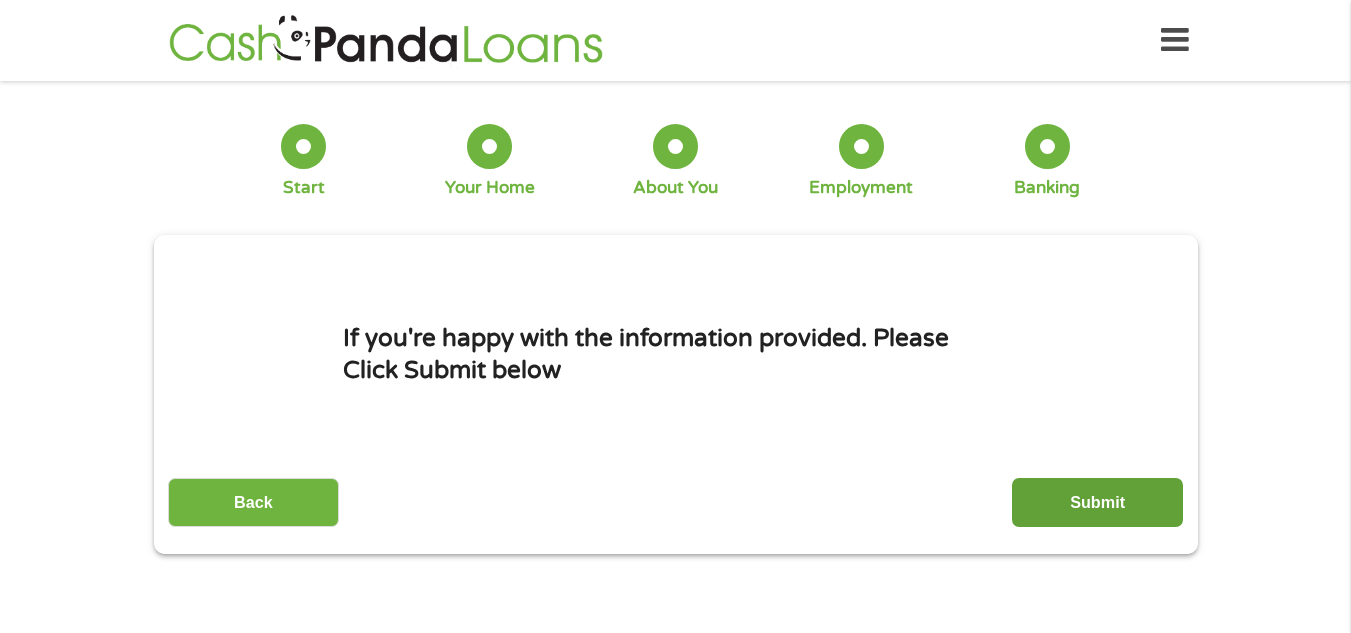 click on "Submit" at bounding box center [1097, 502] 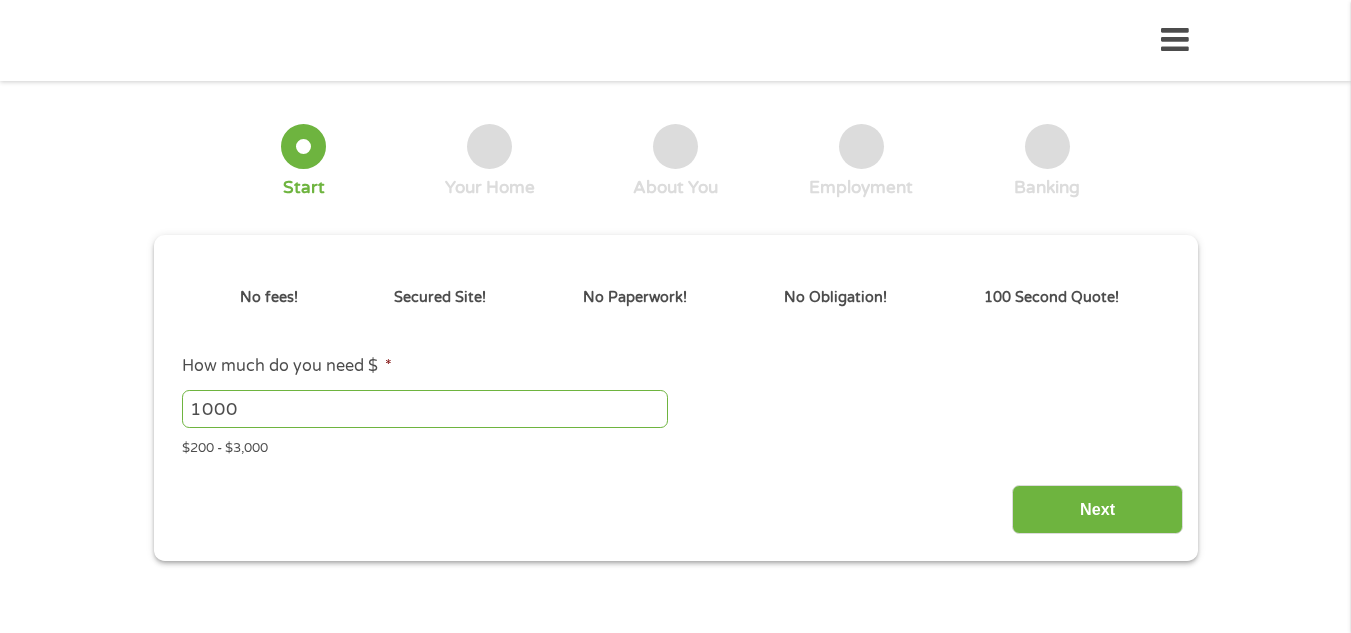 scroll, scrollTop: 0, scrollLeft: 0, axis: both 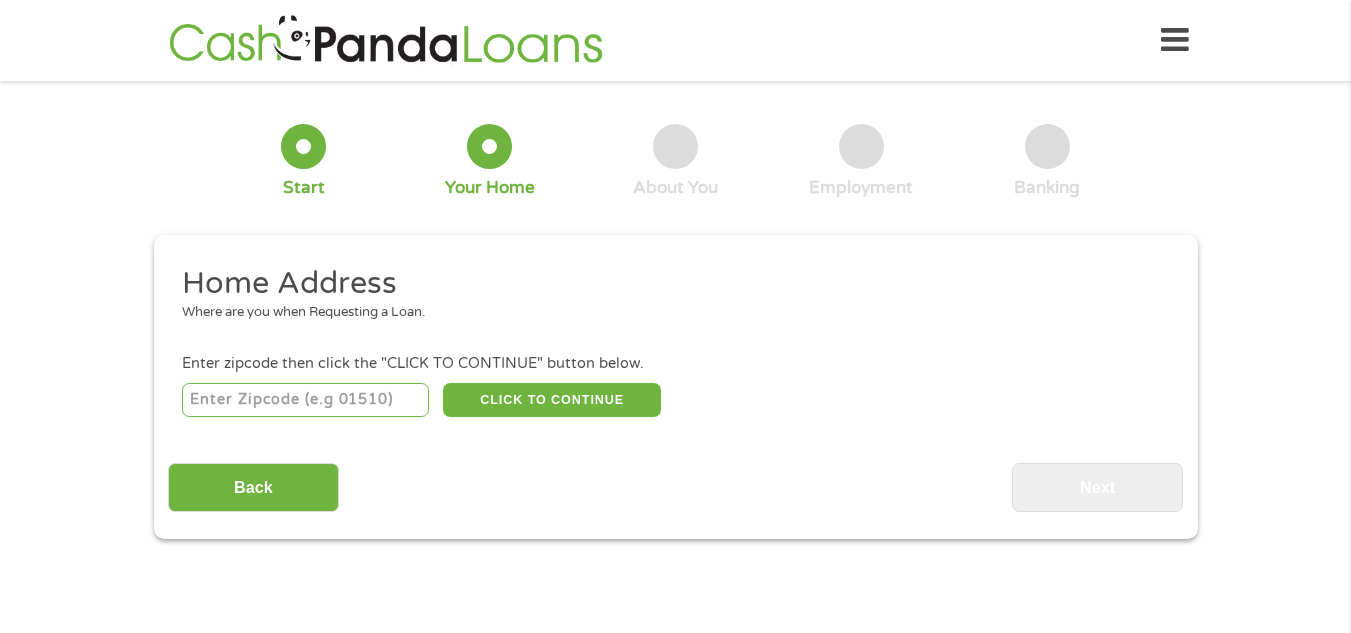 click at bounding box center [305, 400] 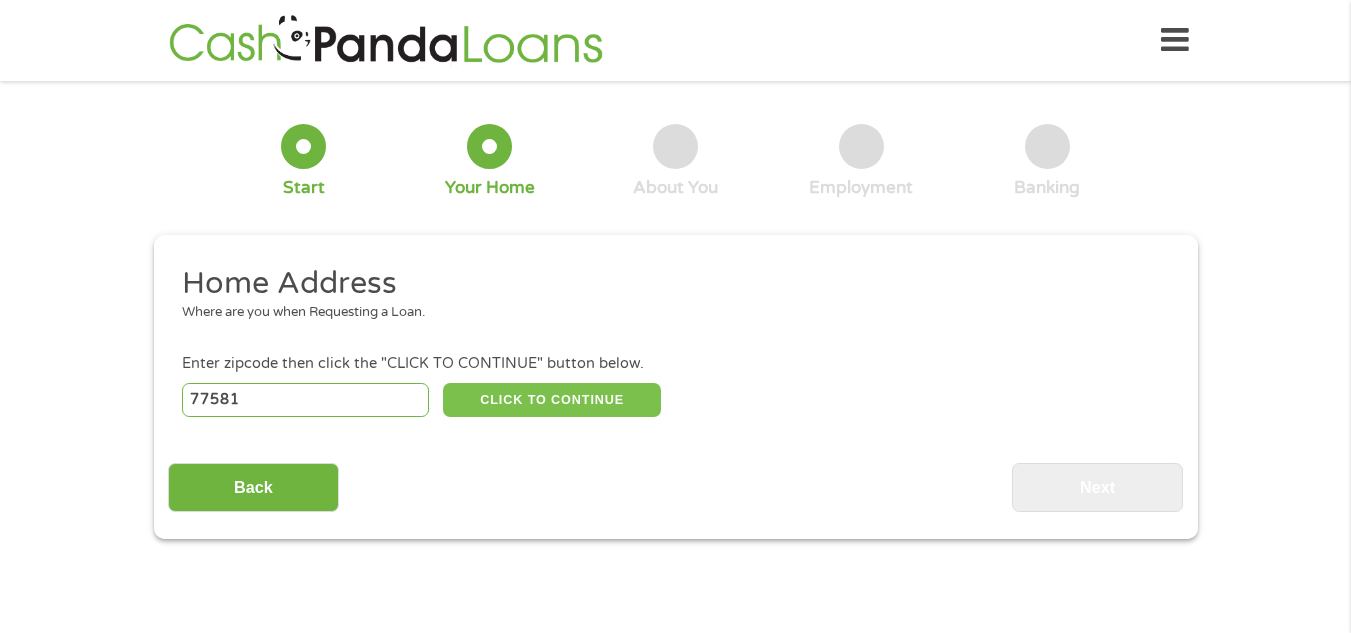 click on "CLICK TO CONTINUE" at bounding box center (552, 400) 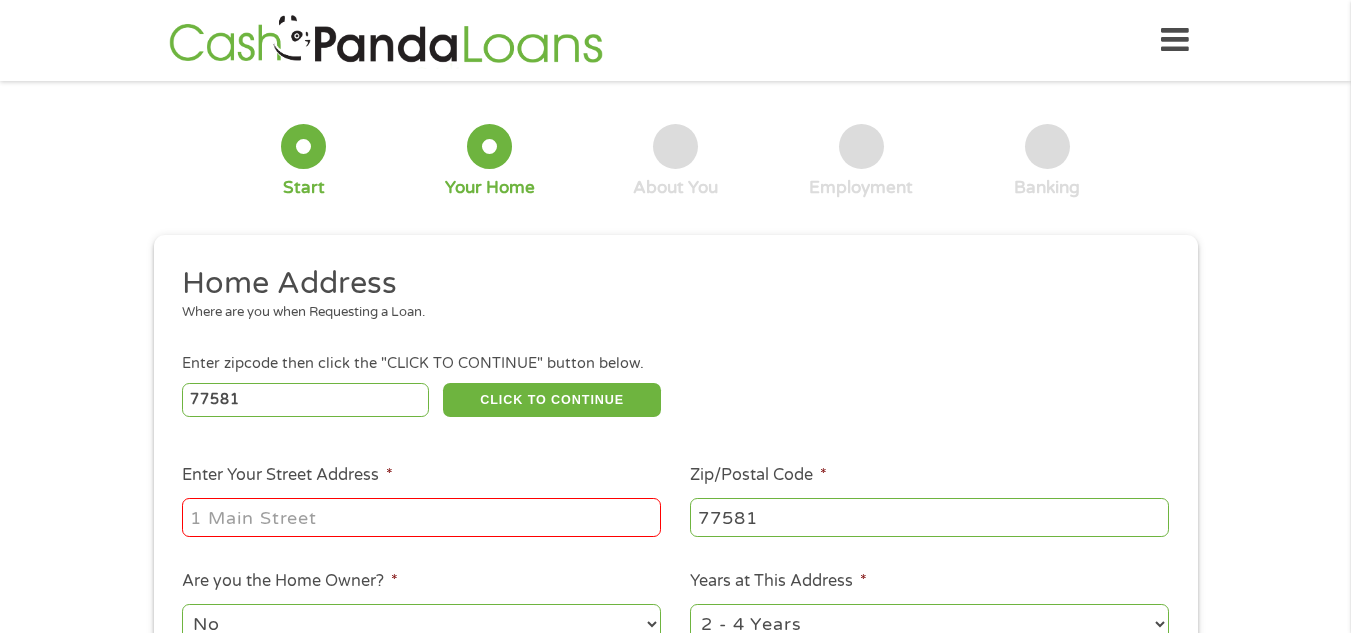 click on "Enter Your Street Address *" at bounding box center [421, 517] 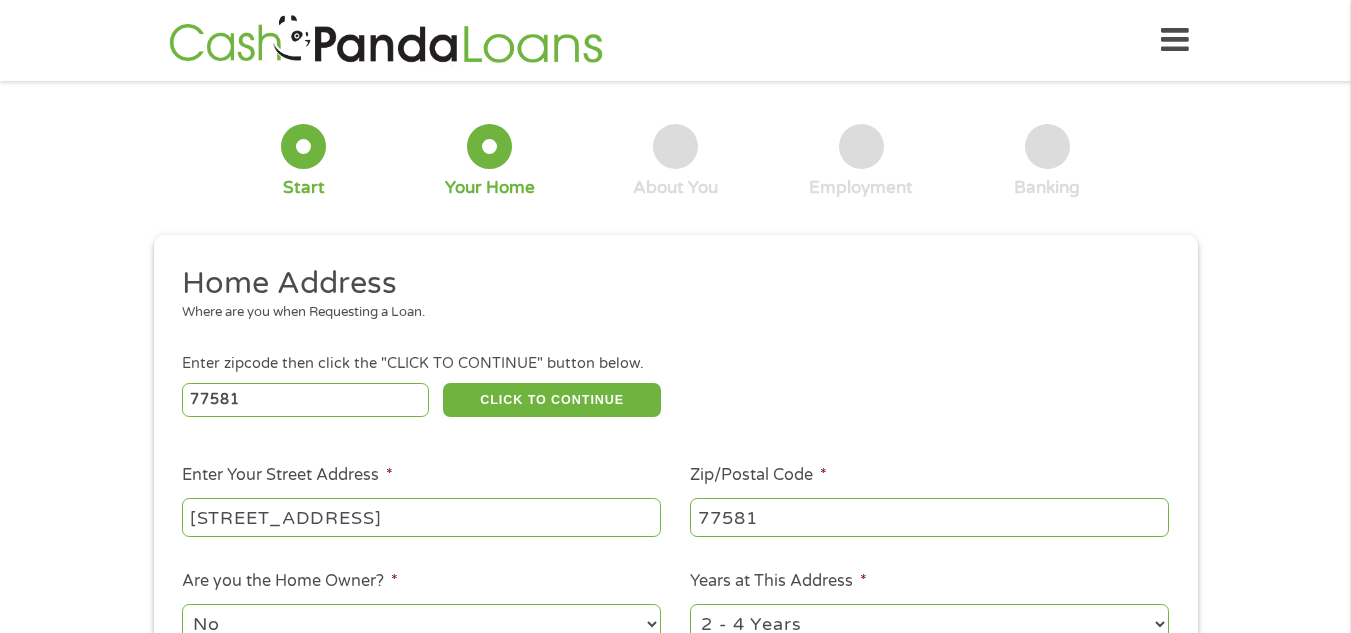 type on "[STREET_ADDRESS]" 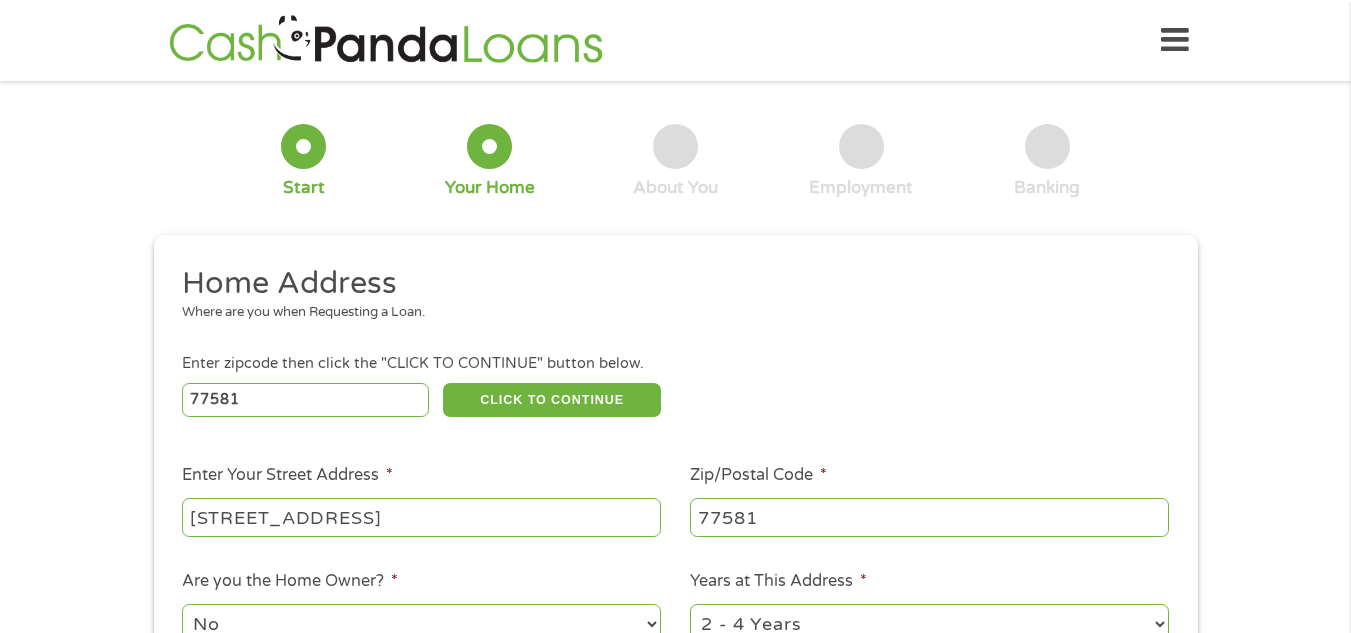 scroll, scrollTop: 12, scrollLeft: 0, axis: vertical 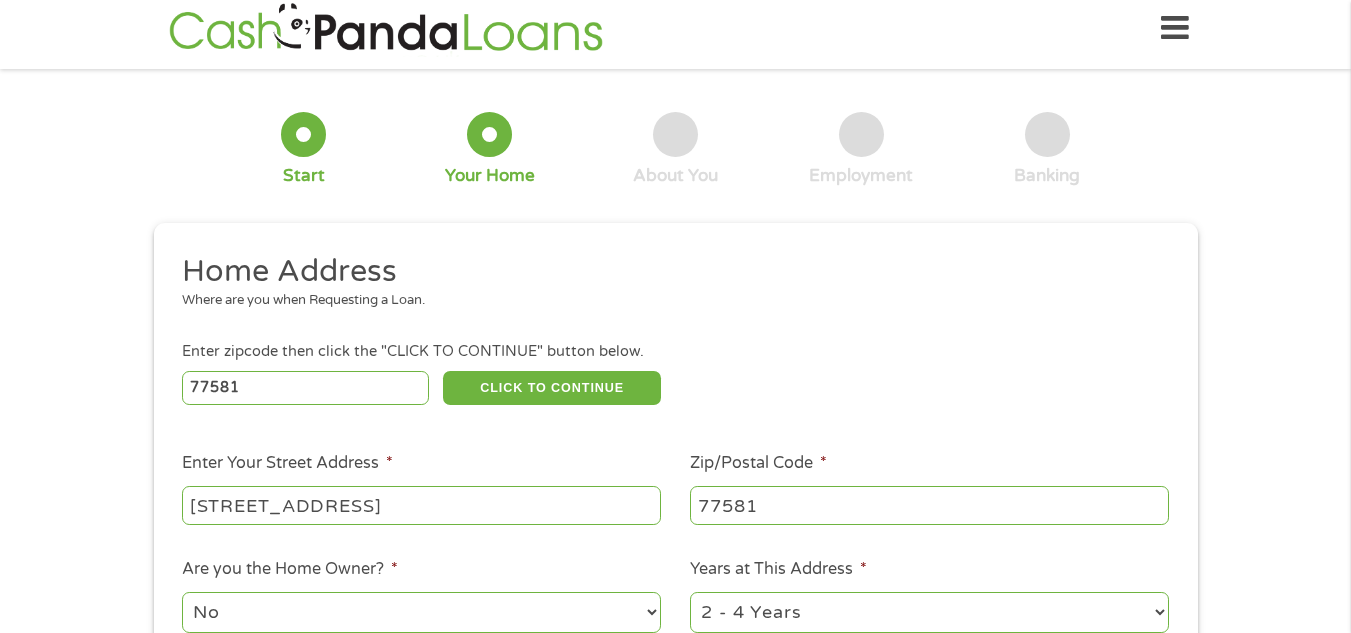 select on "yes" 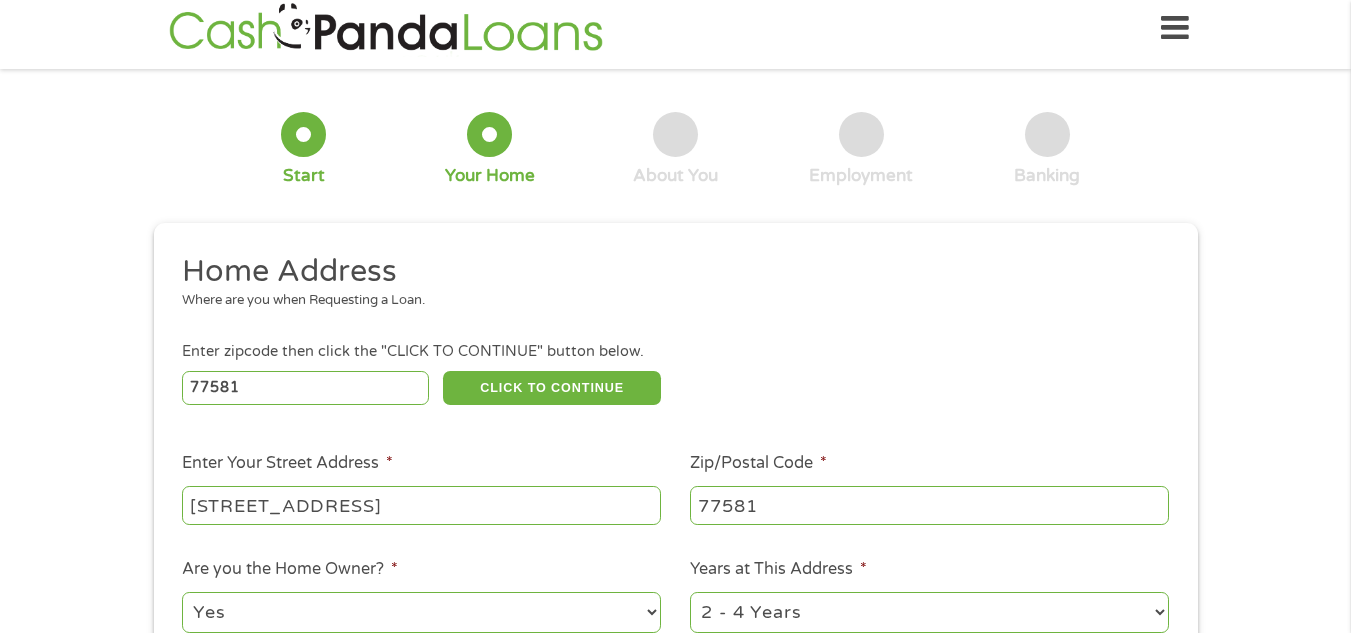 select on "60months" 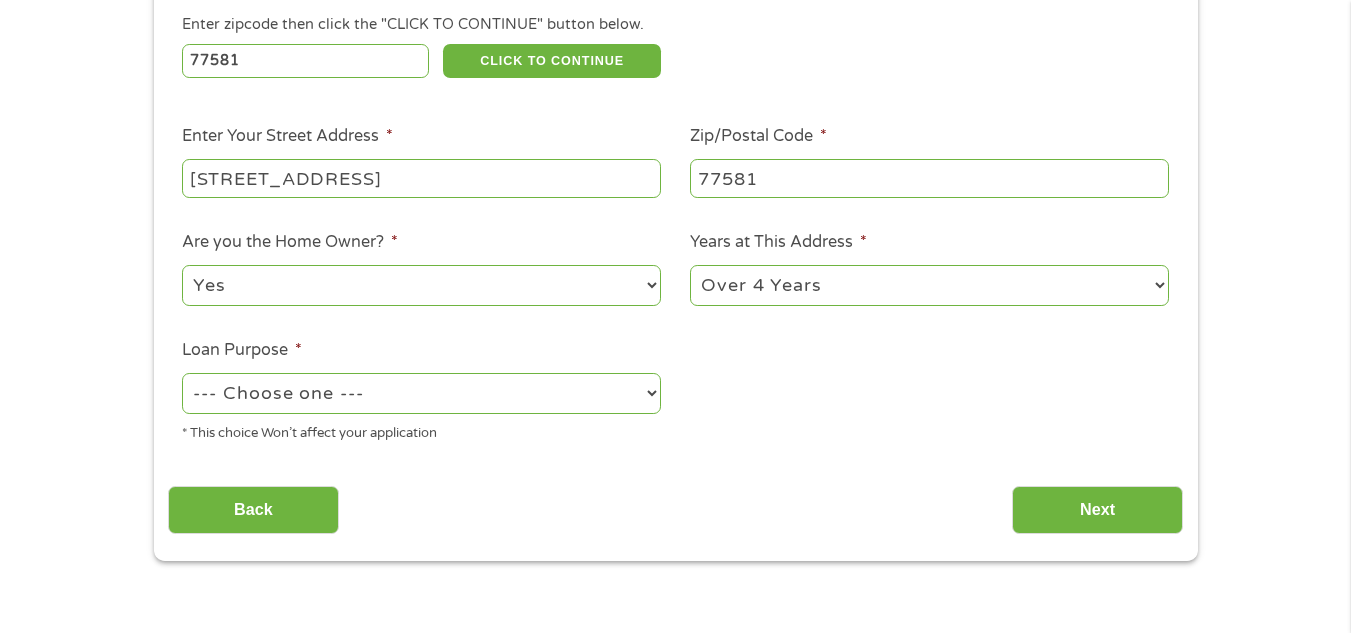 scroll, scrollTop: 416, scrollLeft: 0, axis: vertical 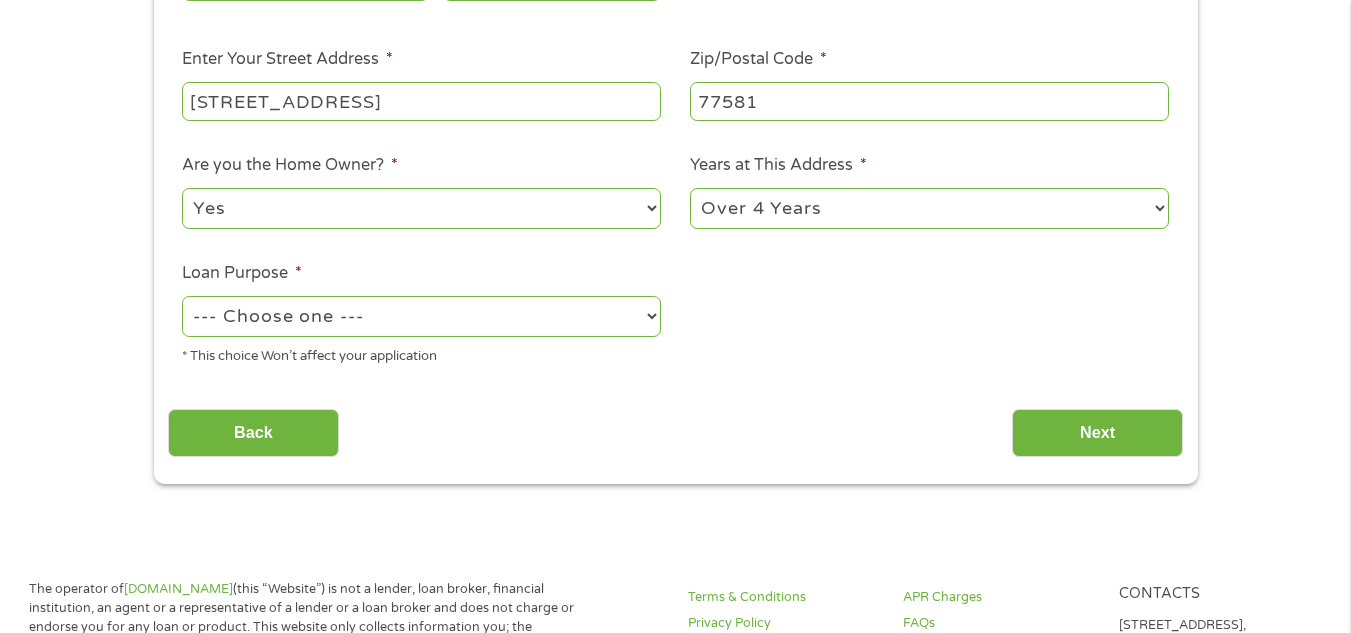 click on "--- Choose one --- Pay Bills Debt Consolidation Home Improvement Major Purchase Car Loan Short Term Cash Medical Expenses Other" at bounding box center (421, 316) 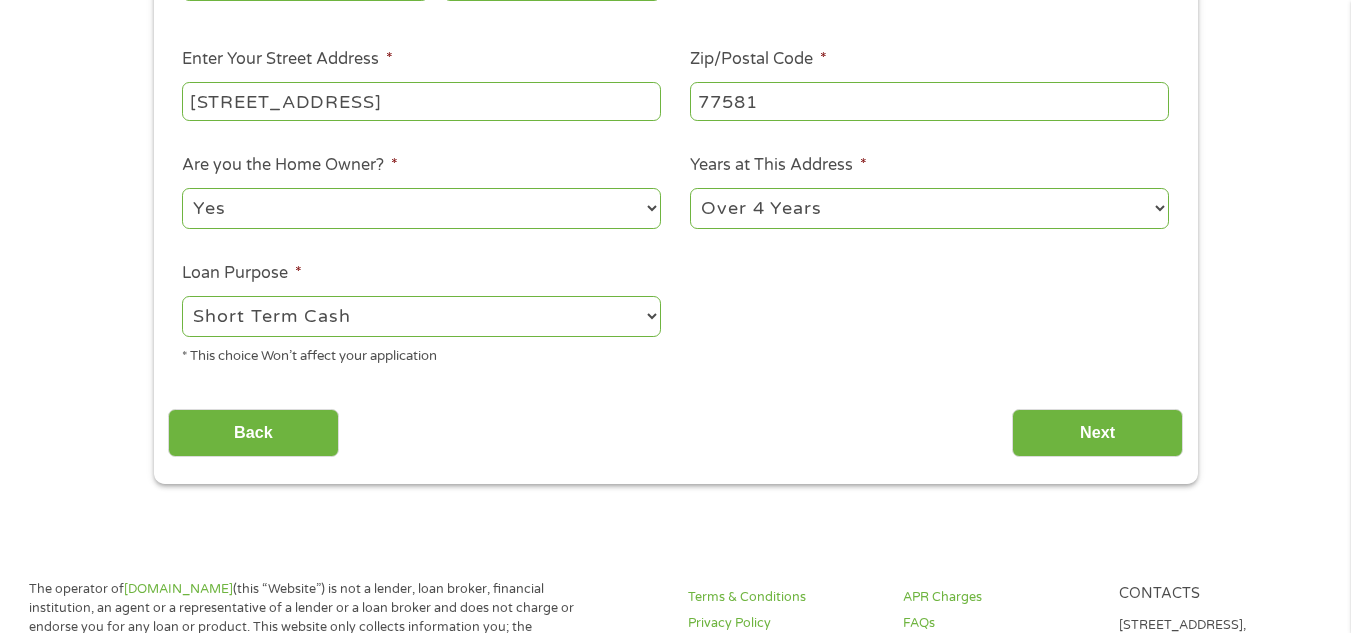 click on "--- Choose one --- Pay Bills Debt Consolidation Home Improvement Major Purchase Car Loan Short Term Cash Medical Expenses Other" at bounding box center (421, 316) 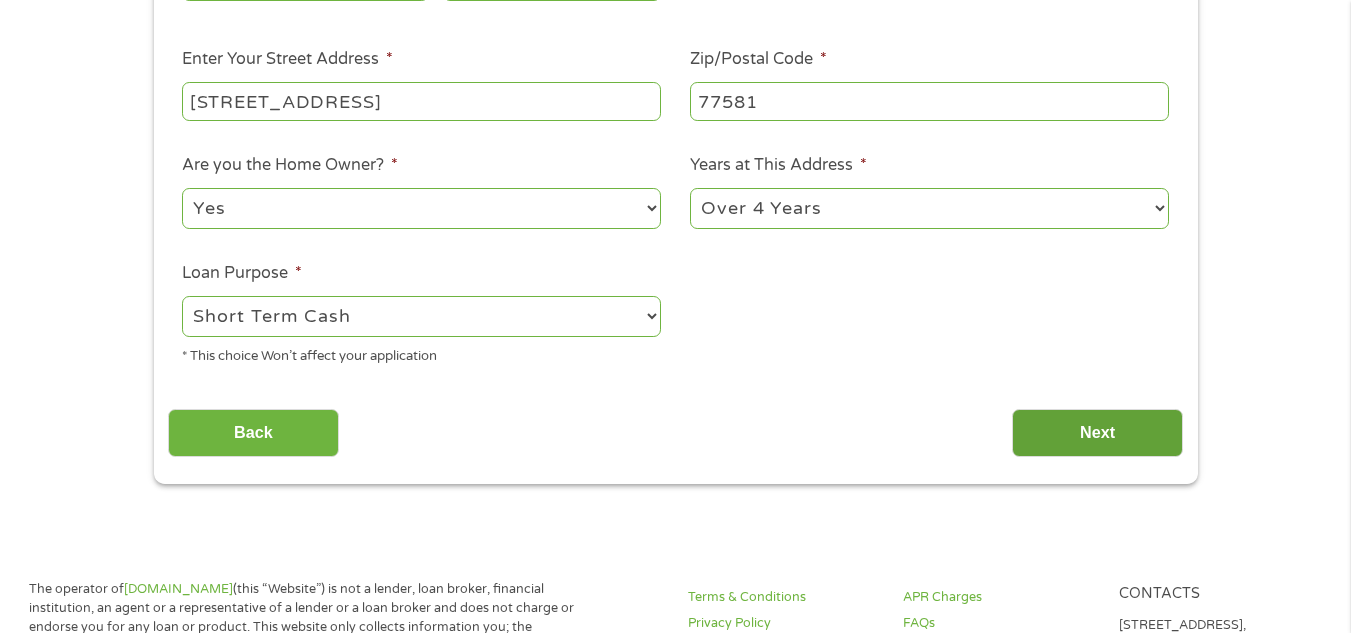 click on "Next" at bounding box center (1097, 433) 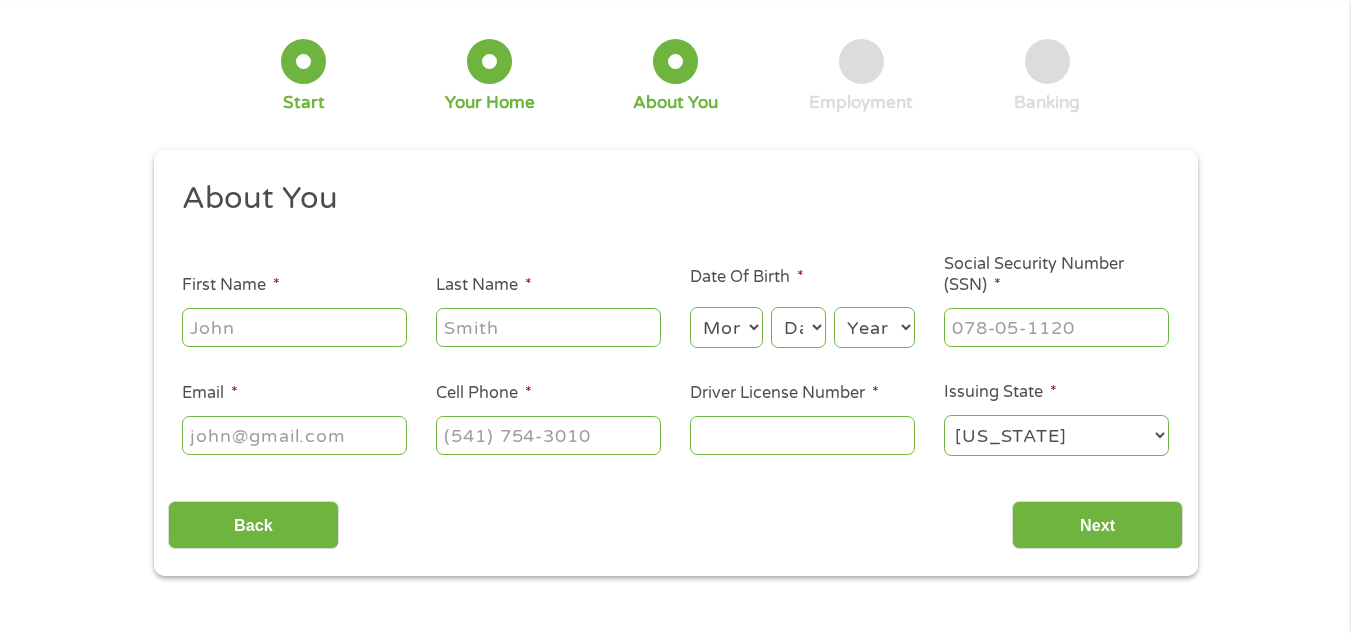 scroll, scrollTop: 0, scrollLeft: 0, axis: both 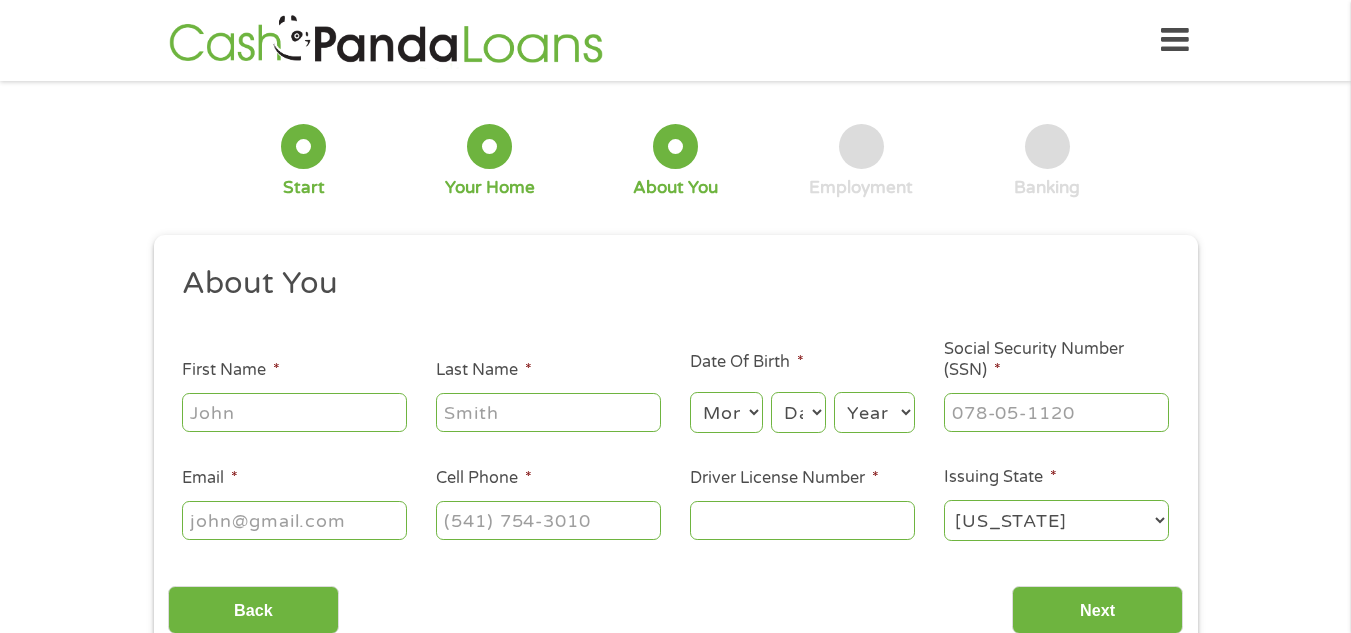 click on "First Name *" at bounding box center (294, 412) 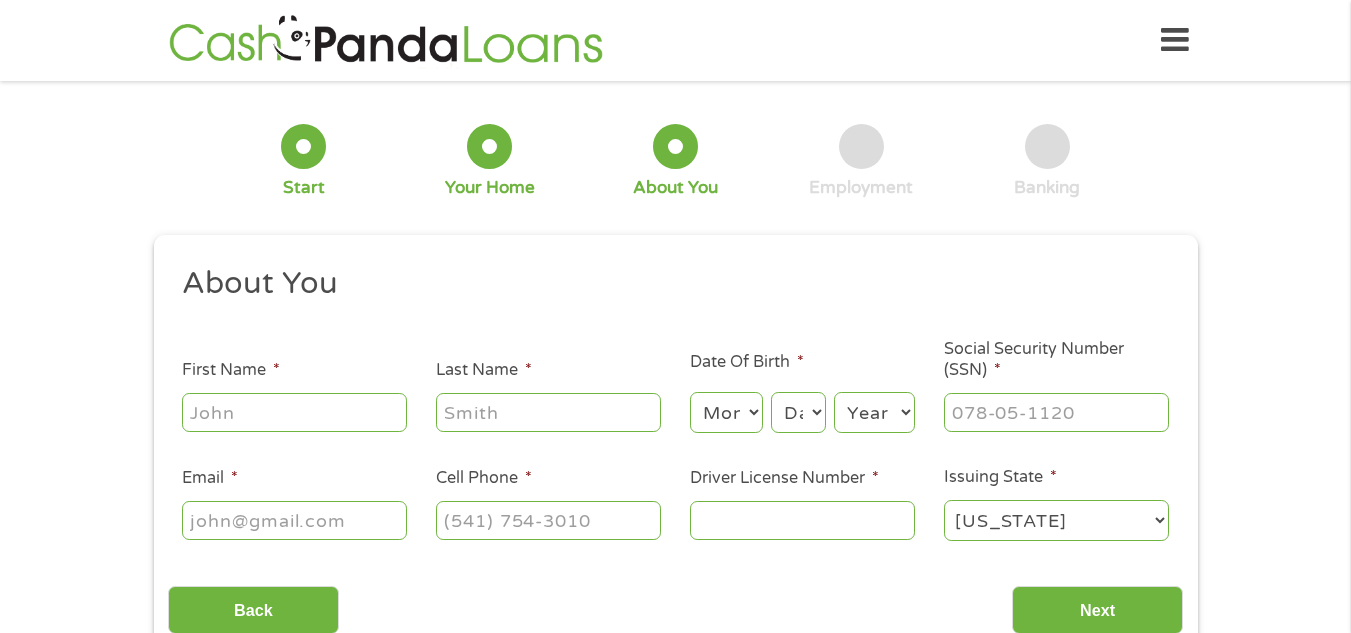 type on "[PERSON_NAME]" 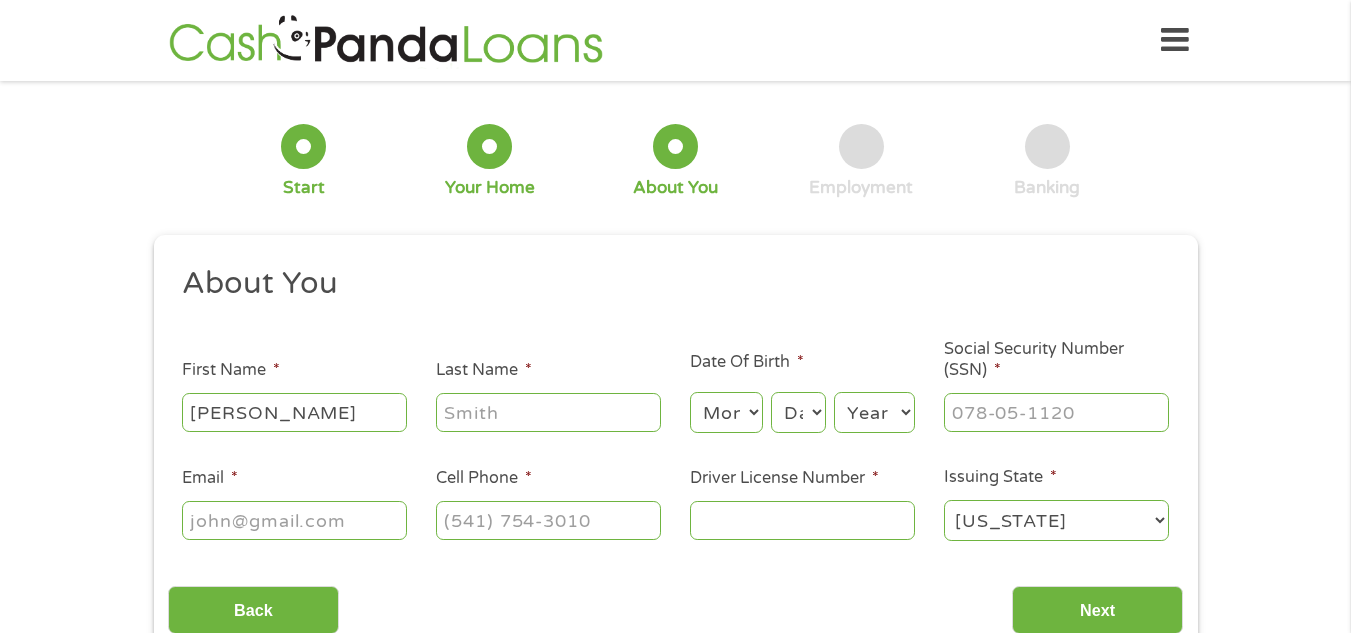 type on "[PERSON_NAME]" 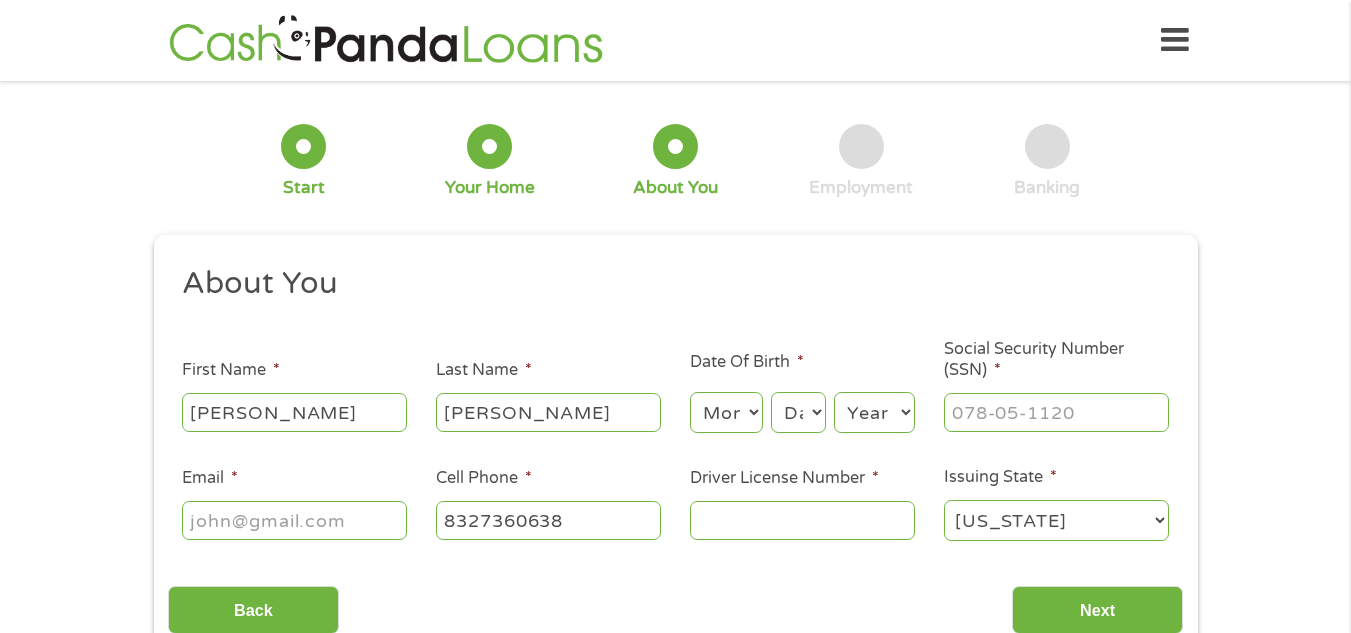 type on "(832) 736-0638" 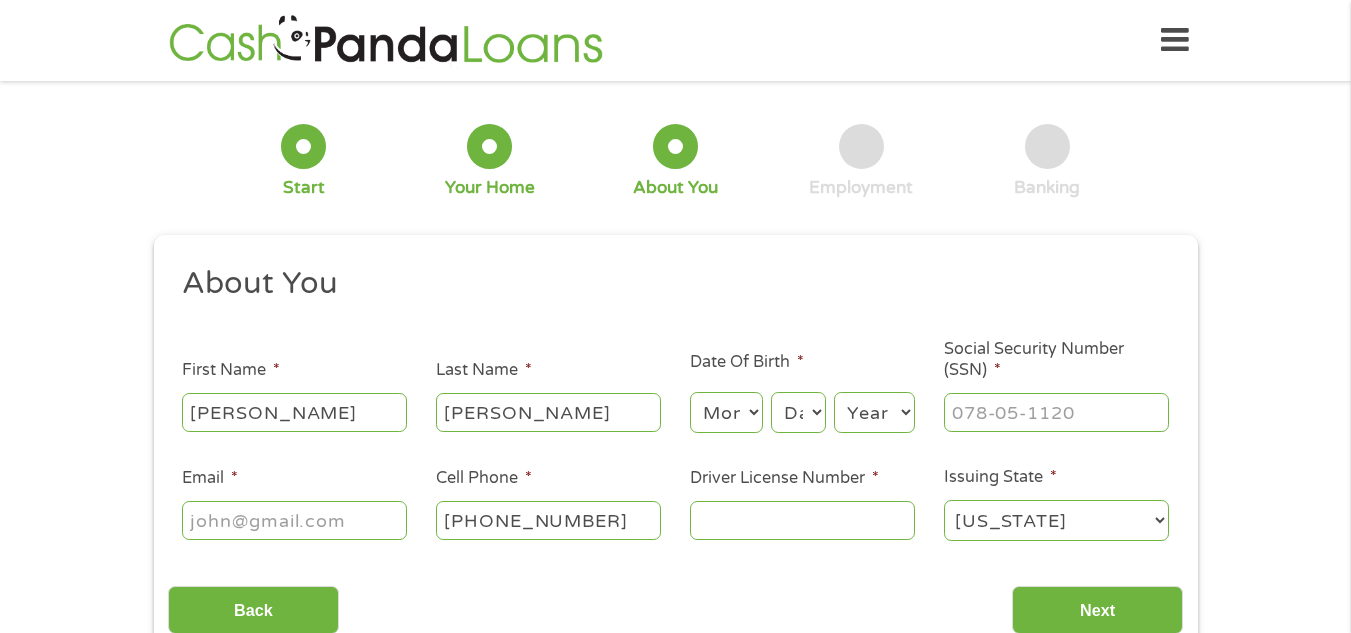 click on "Month 1 2 3 4 5 6 7 8 9 10 11 12" at bounding box center [726, 412] 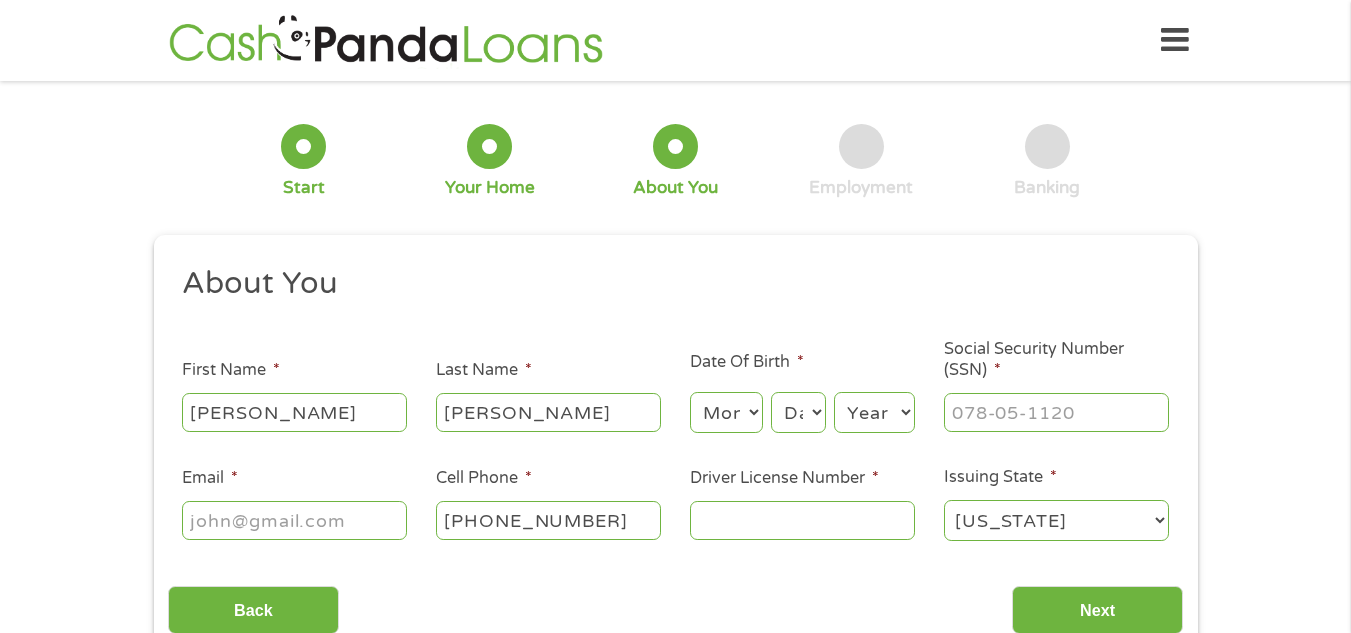 select on "7" 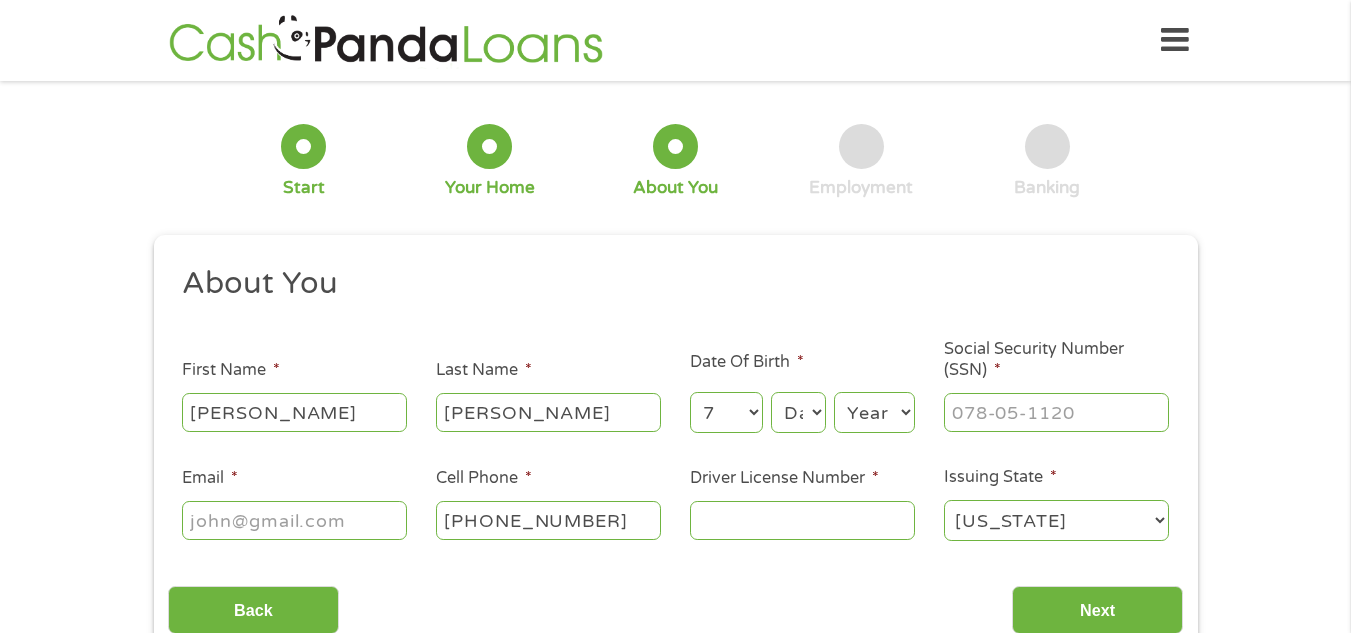 click on "Month 1 2 3 4 5 6 7 8 9 10 11 12" at bounding box center (726, 412) 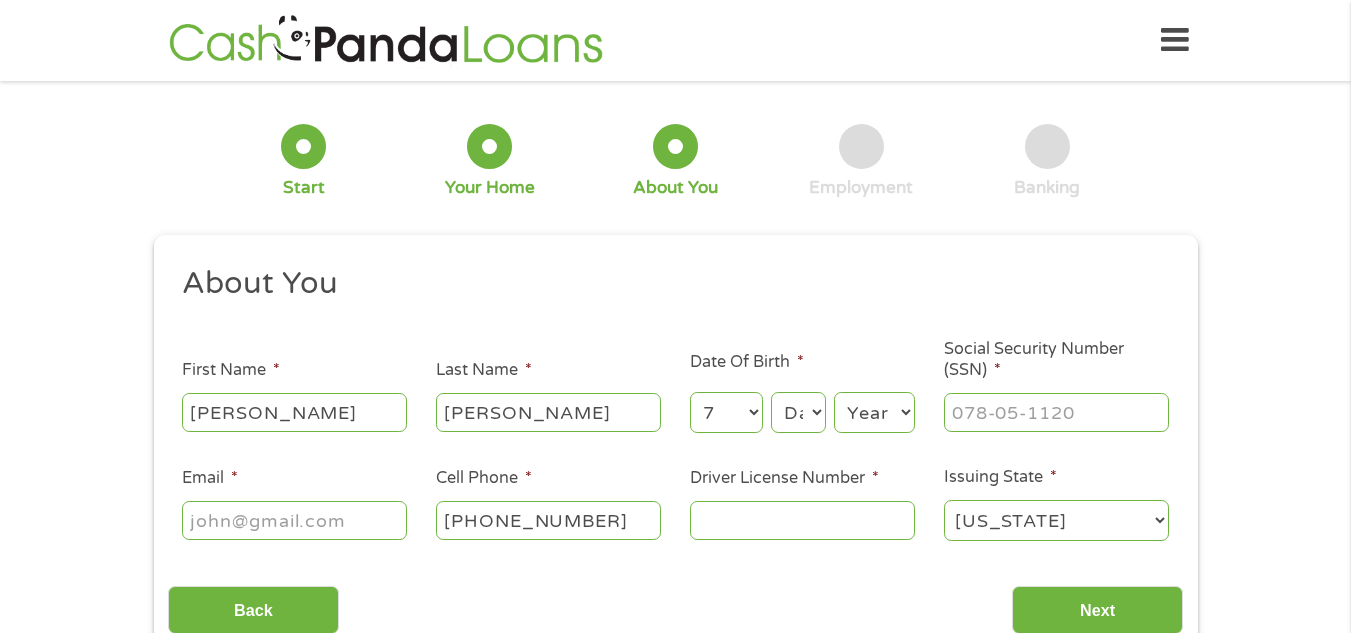 click on "Day 1 2 3 4 5 6 7 8 9 10 11 12 13 14 15 16 17 18 19 20 21 22 23 24 25 26 27 28 29 30 31" at bounding box center [798, 412] 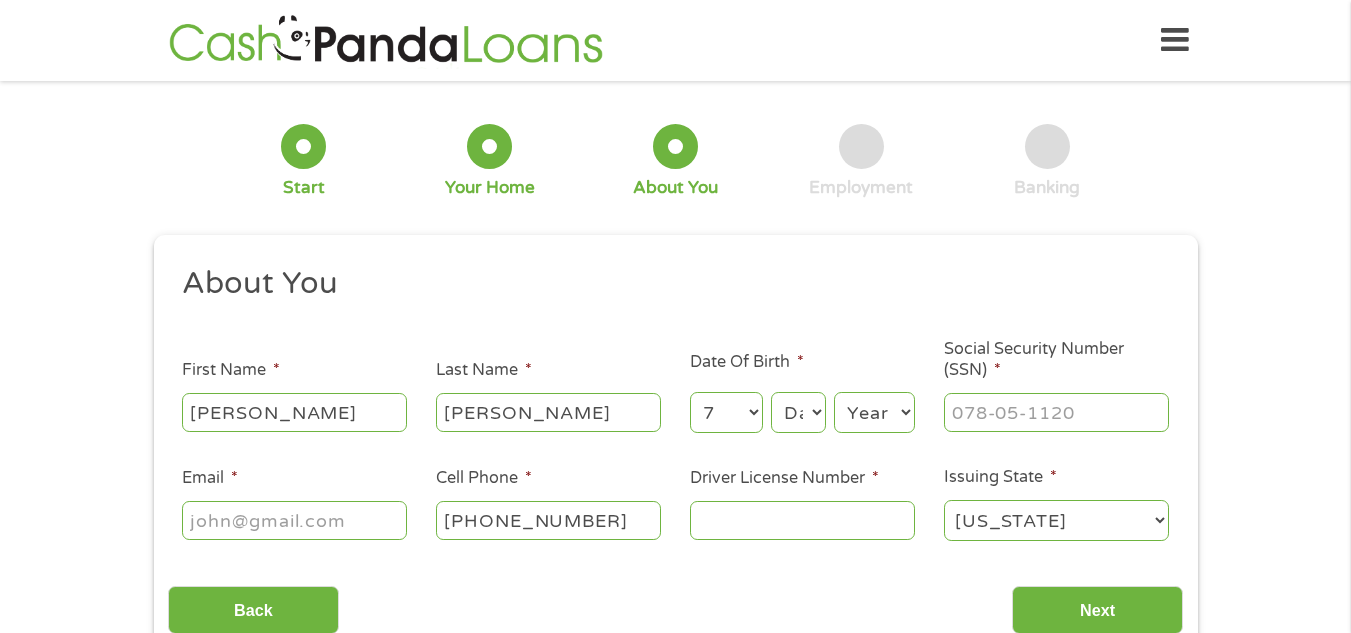 select on "5" 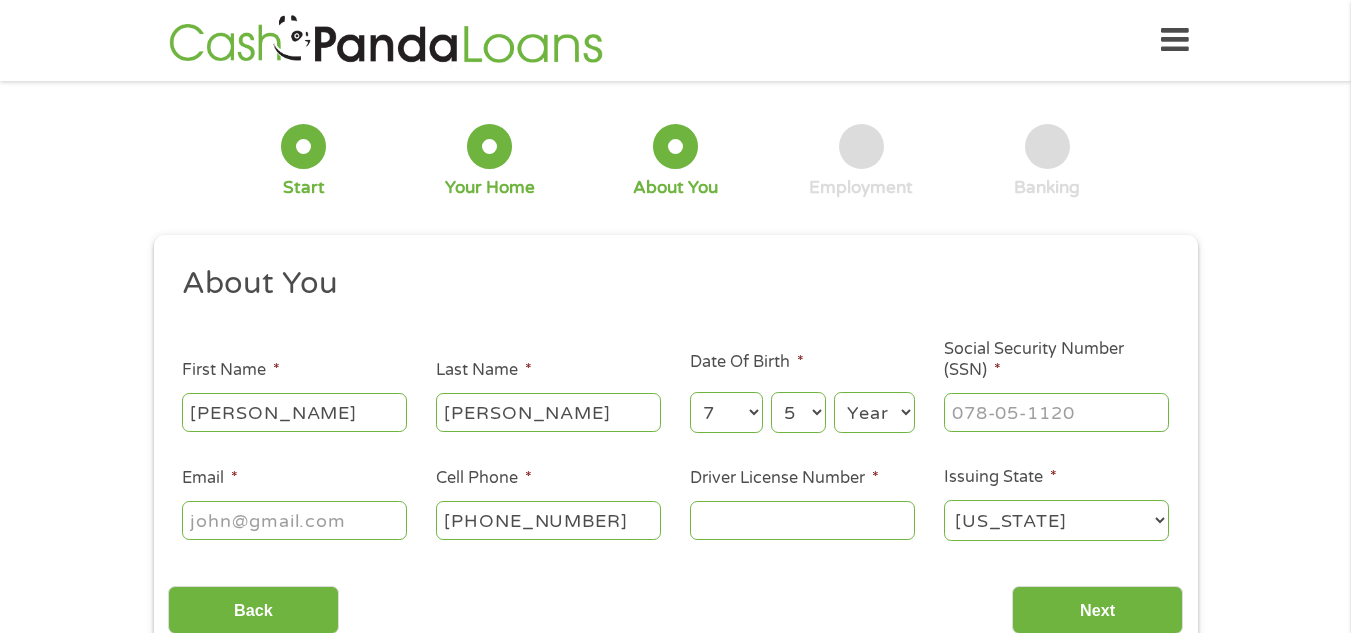 click on "Day 1 2 3 4 5 6 7 8 9 10 11 12 13 14 15 16 17 18 19 20 21 22 23 24 25 26 27 28 29 30 31" at bounding box center (798, 412) 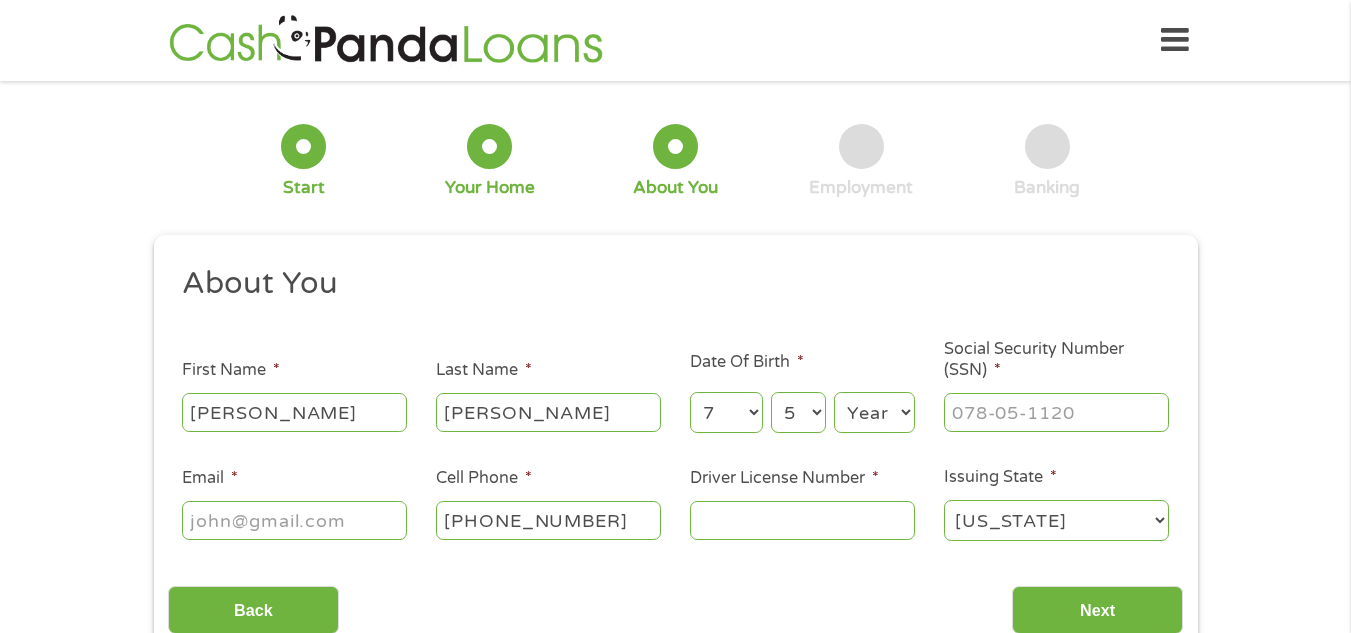 select on "1980" 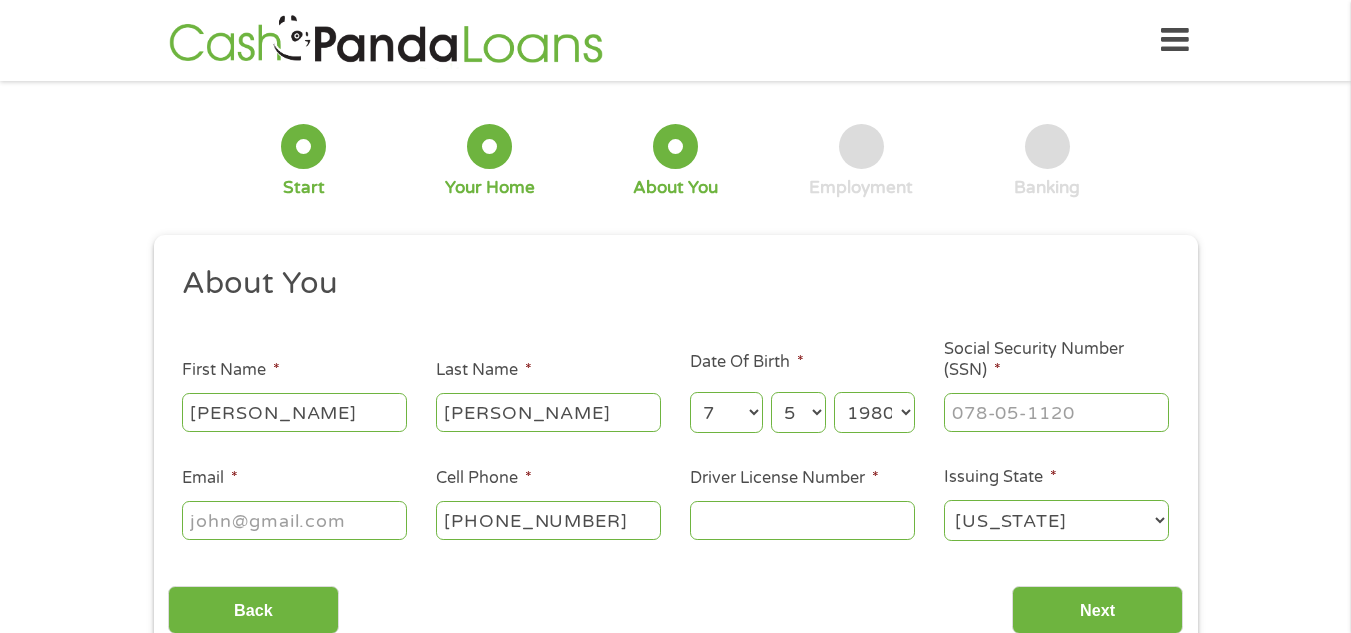 click on "Year [DATE] 2006 2005 2004 2003 2002 2001 2000 1999 1998 1997 1996 1995 1994 1993 1992 1991 1990 1989 1988 1987 1986 1985 1984 1983 1982 1981 1980 1979 1978 1977 1976 1975 1974 1973 1972 1971 1970 1969 1968 1967 1966 1965 1964 1963 1962 1961 1960 1959 1958 1957 1956 1955 1954 1953 1952 1951 1950 1949 1948 1947 1946 1945 1944 1943 1942 1941 1940 1939 1938 1937 1936 1935 1934 1933 1932 1931 1930 1929 1928 1927 1926 1925 1924 1923 1922 1921 1920" at bounding box center [874, 412] 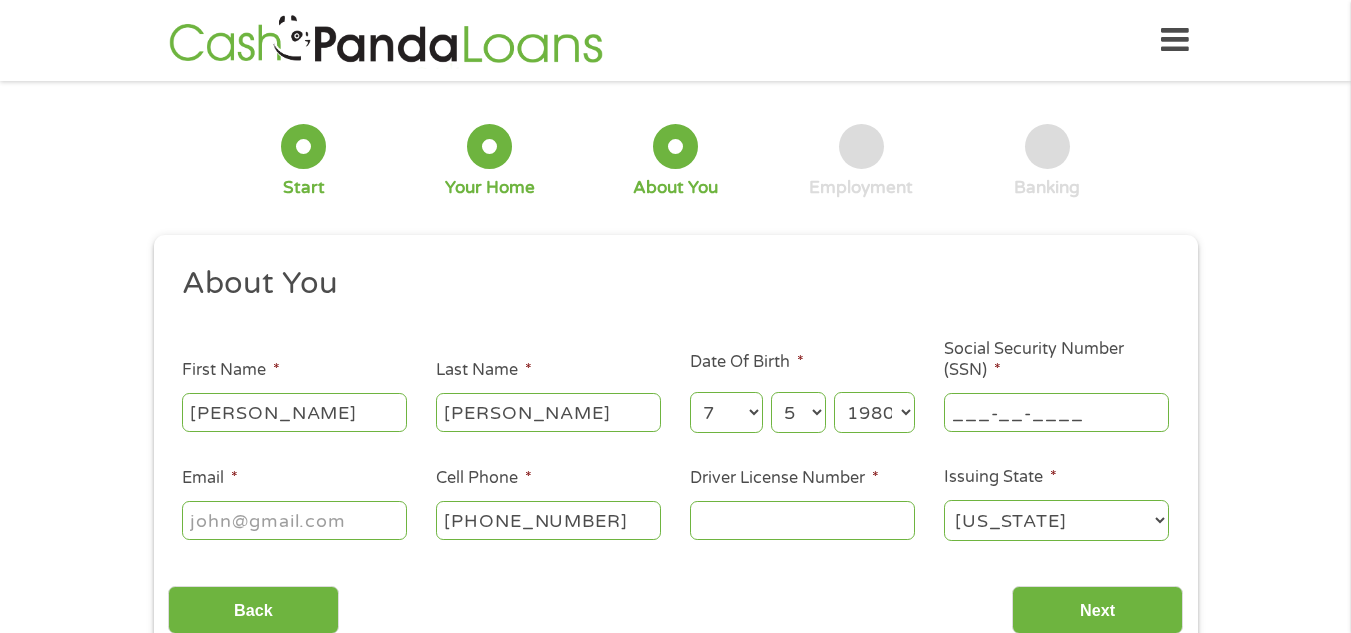 click on "___-__-____" at bounding box center [1056, 412] 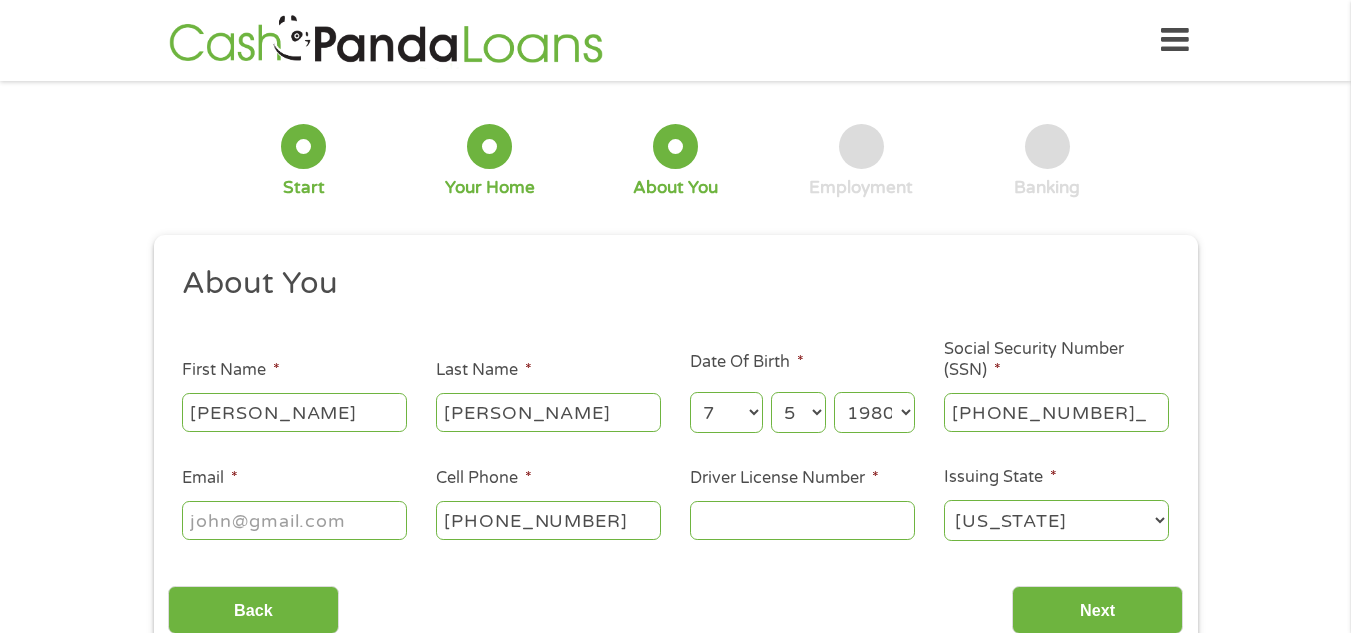 type on "476-61-6596" 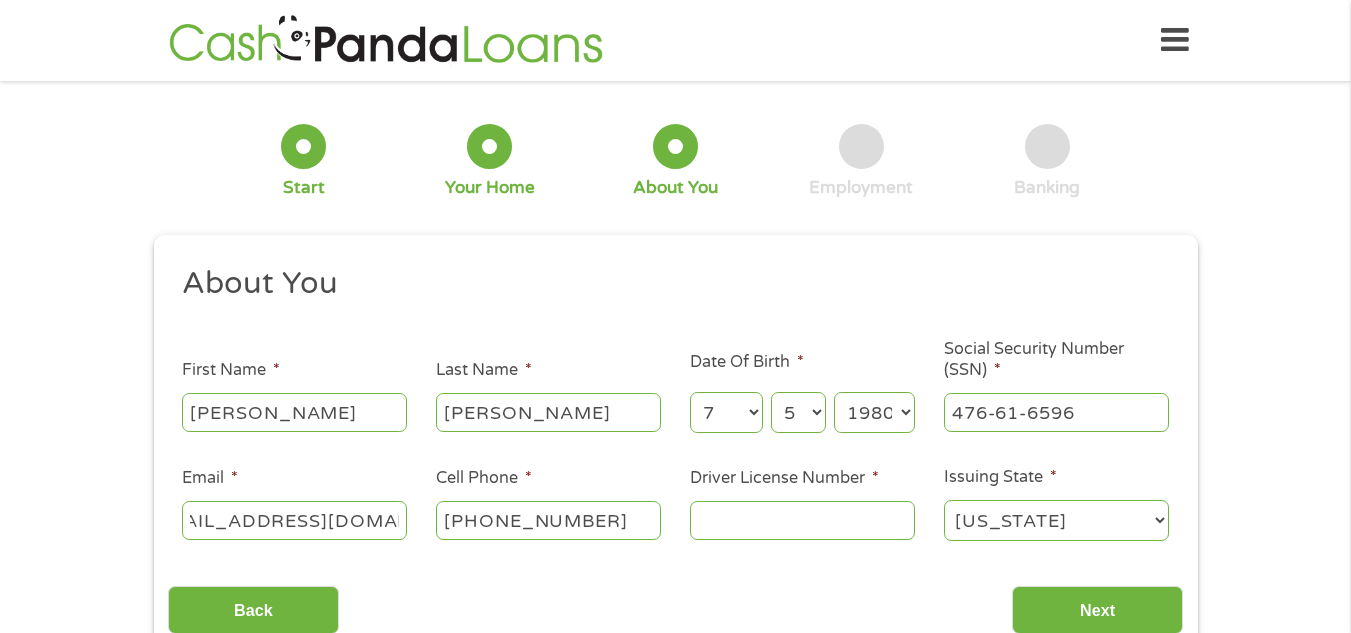 scroll, scrollTop: 0, scrollLeft: 66, axis: horizontal 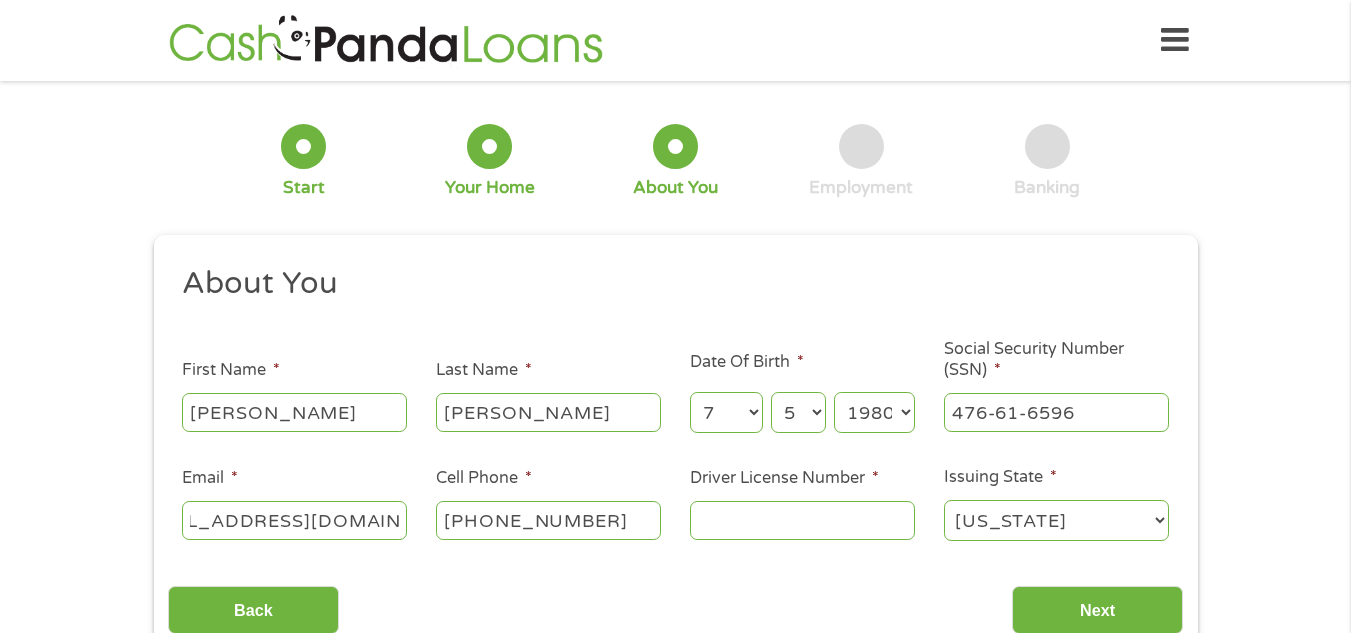 type on "[EMAIL_ADDRESS][DOMAIN_NAME]" 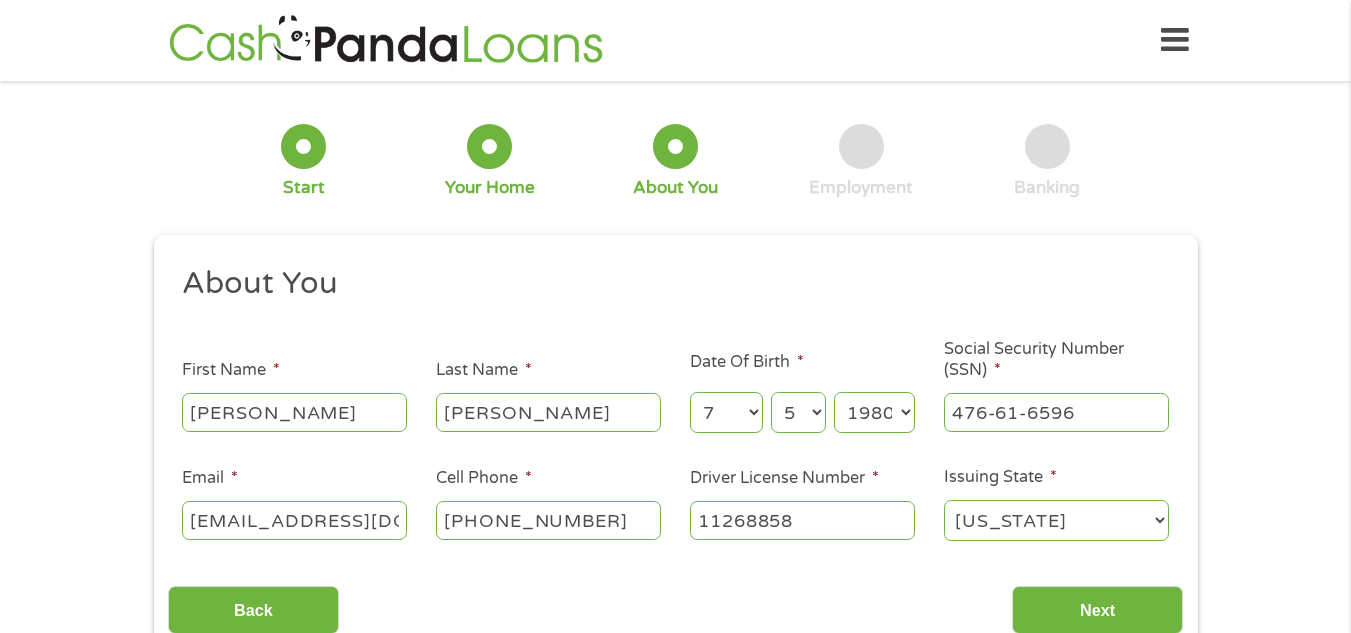 type on "11268858" 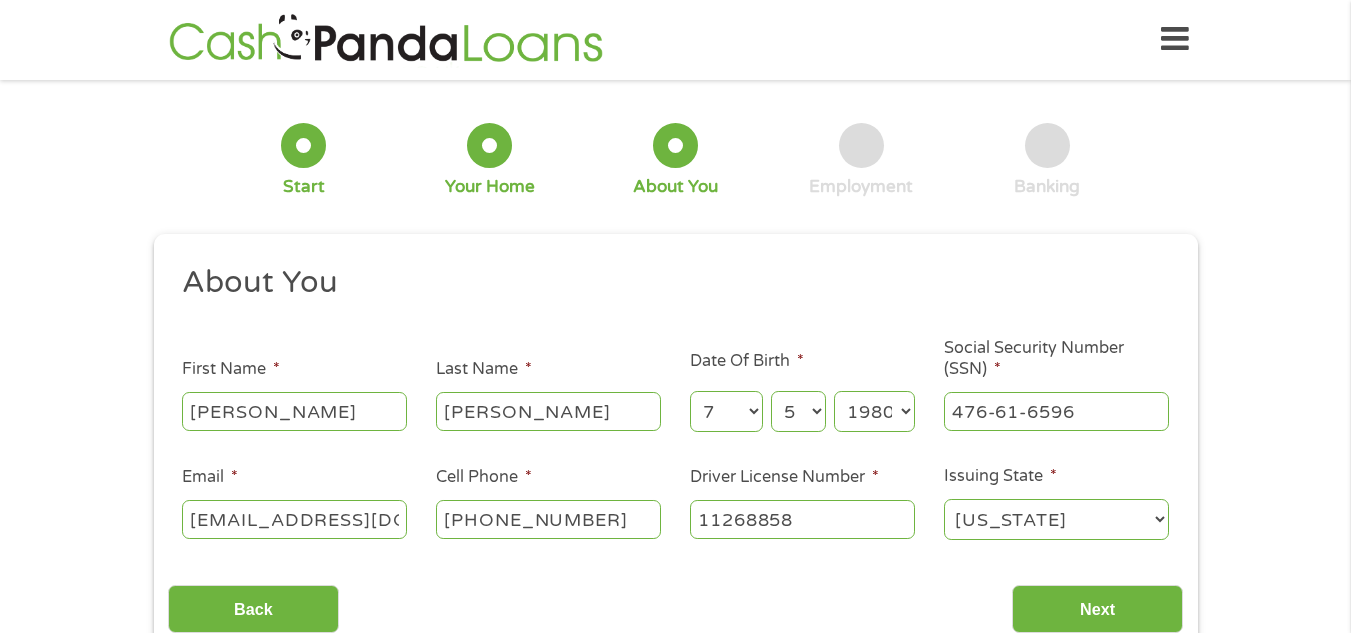 click on "Next" at bounding box center [1097, 609] 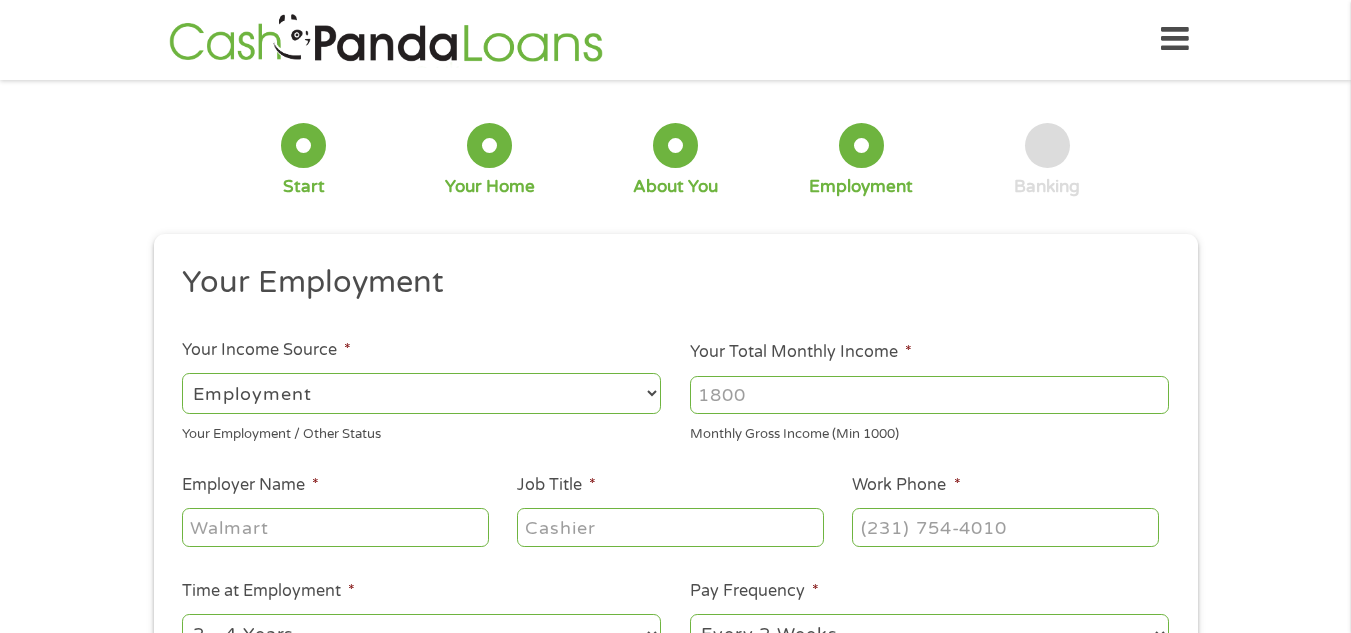 scroll, scrollTop: 0, scrollLeft: 0, axis: both 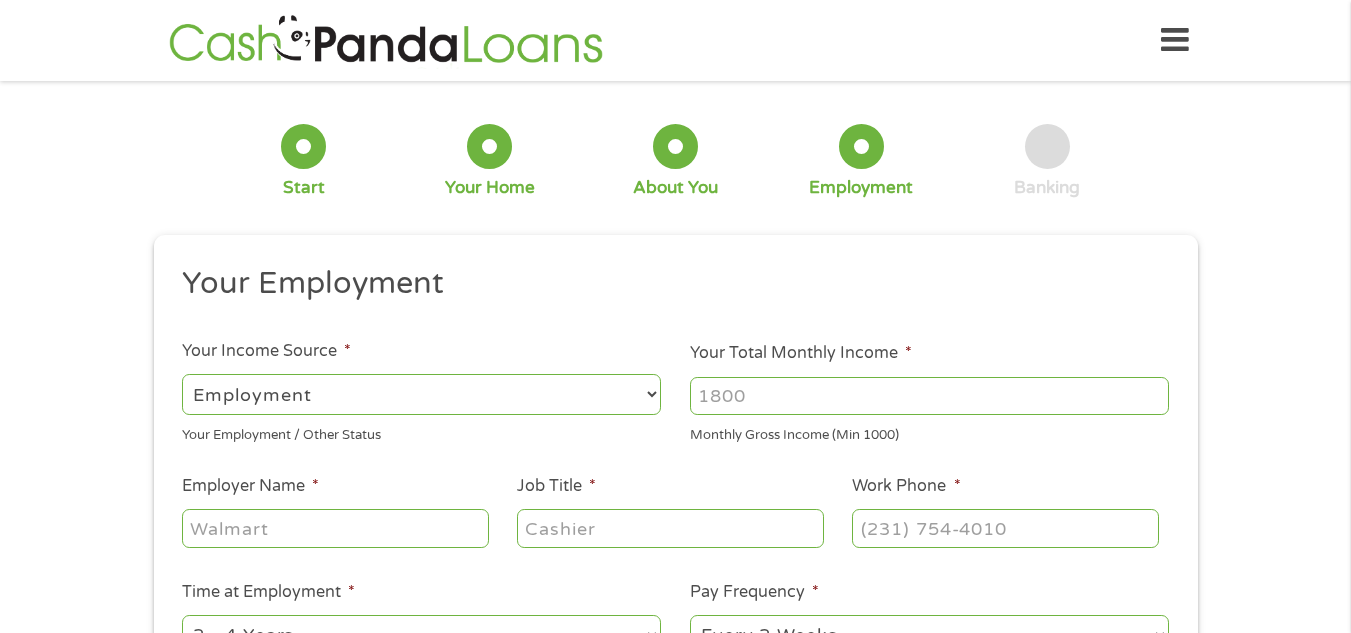 click on "Your Total Monthly Income *" at bounding box center (929, 396) 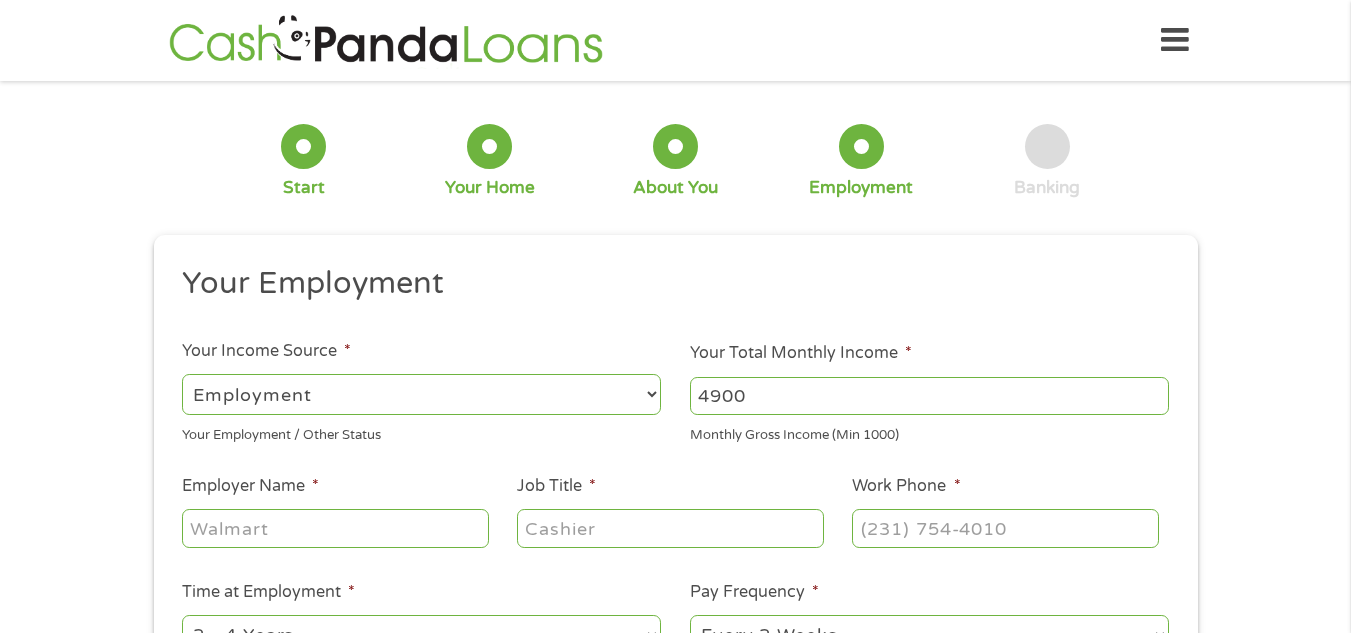 type on "4900" 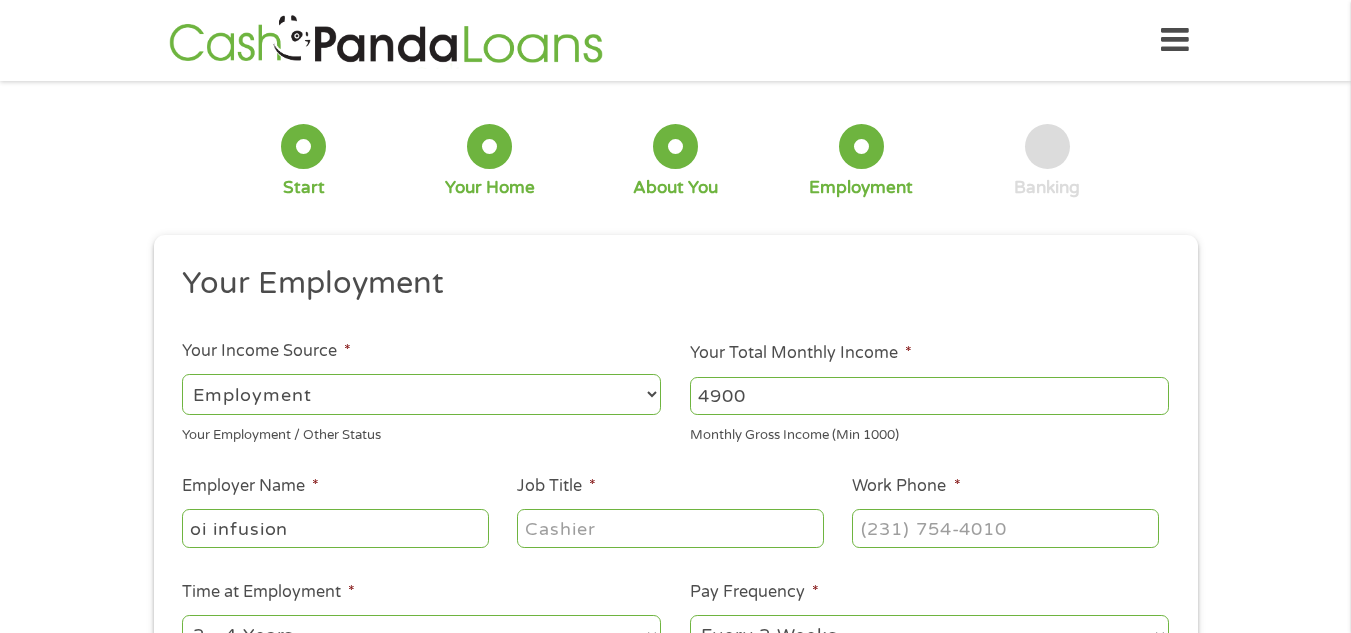 type on "oi infusion" 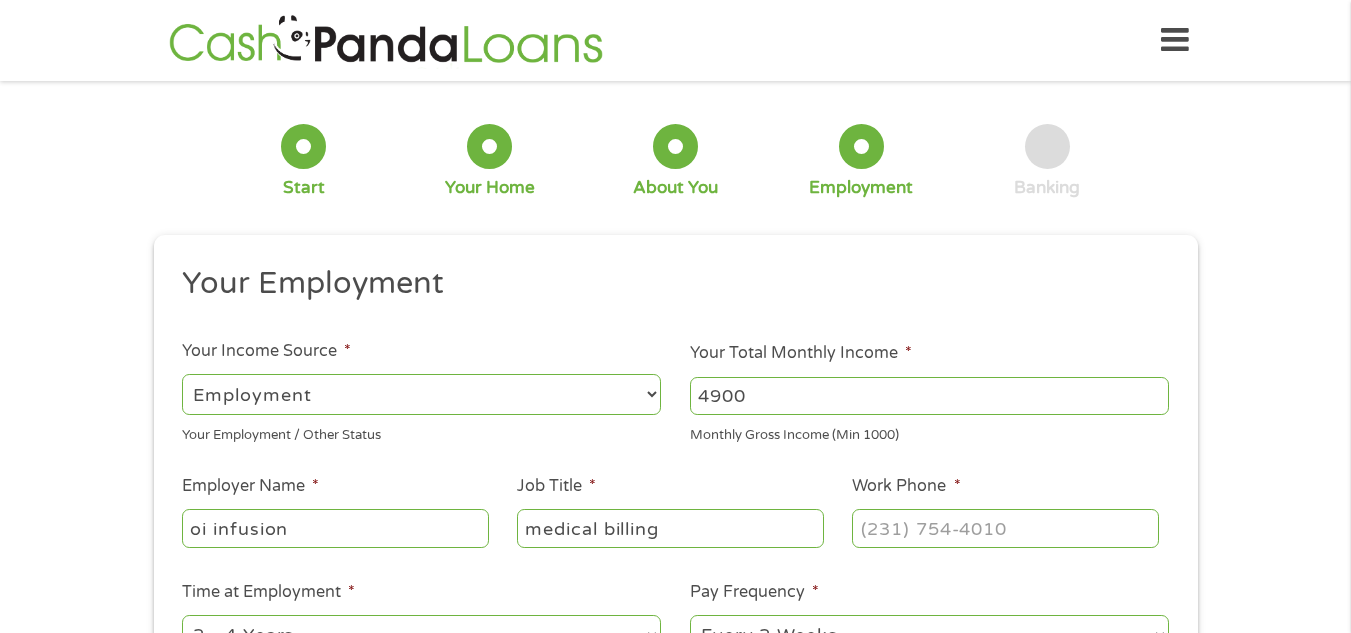 type on "medical billing" 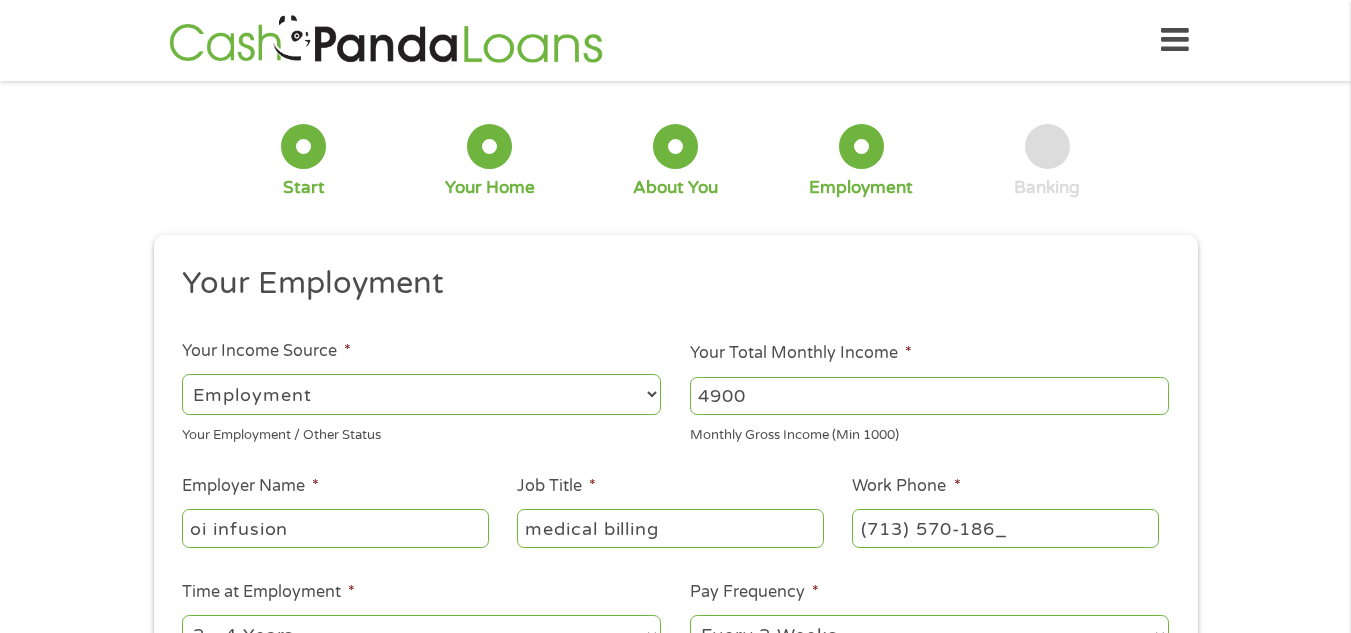 type on "[PHONE_NUMBER]" 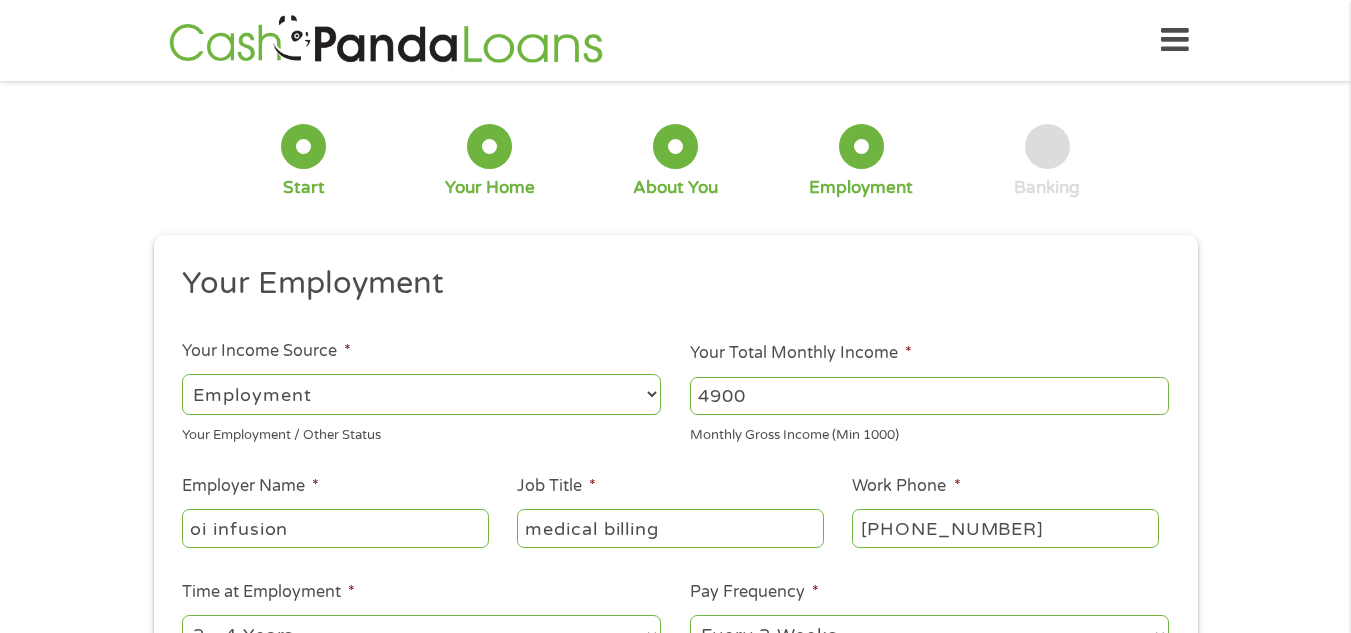 scroll, scrollTop: 23, scrollLeft: 0, axis: vertical 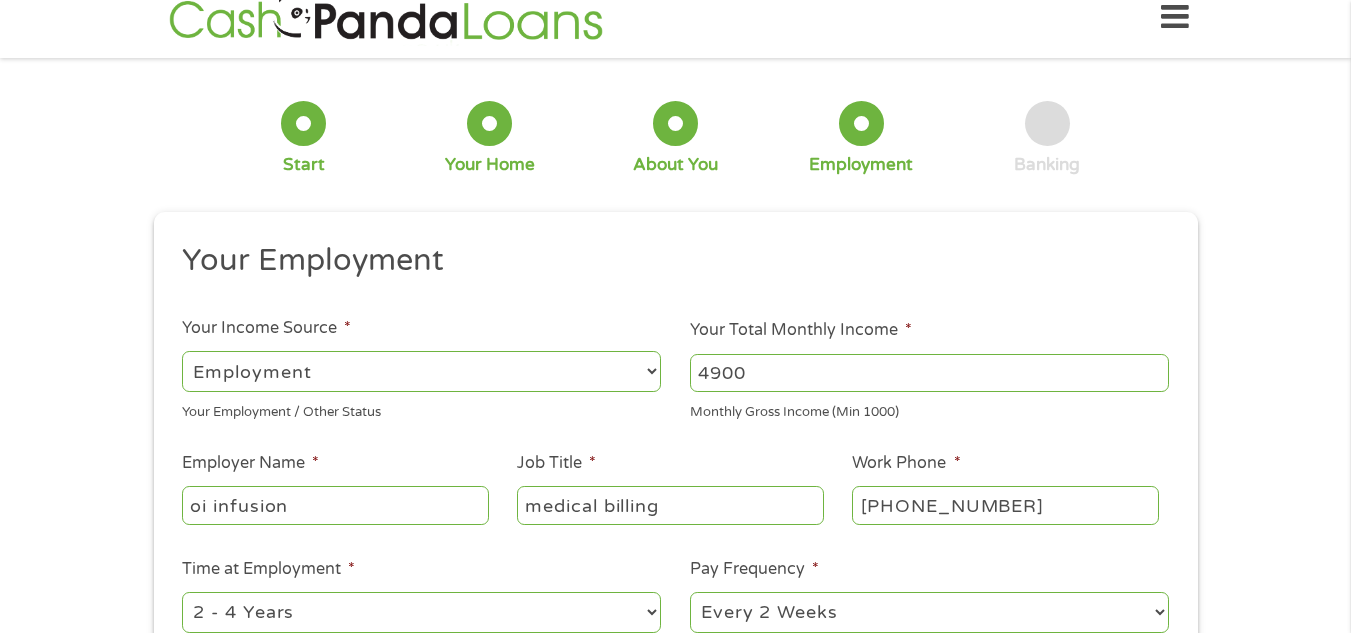 select on "60months" 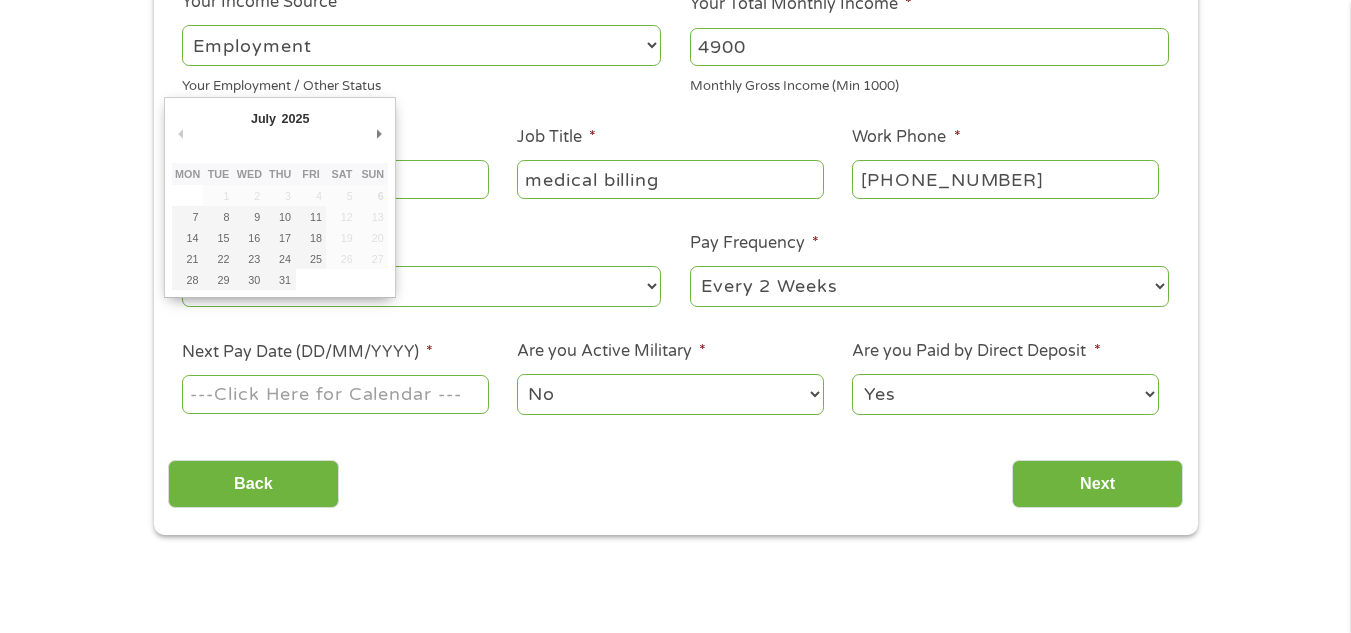 scroll, scrollTop: 427, scrollLeft: 0, axis: vertical 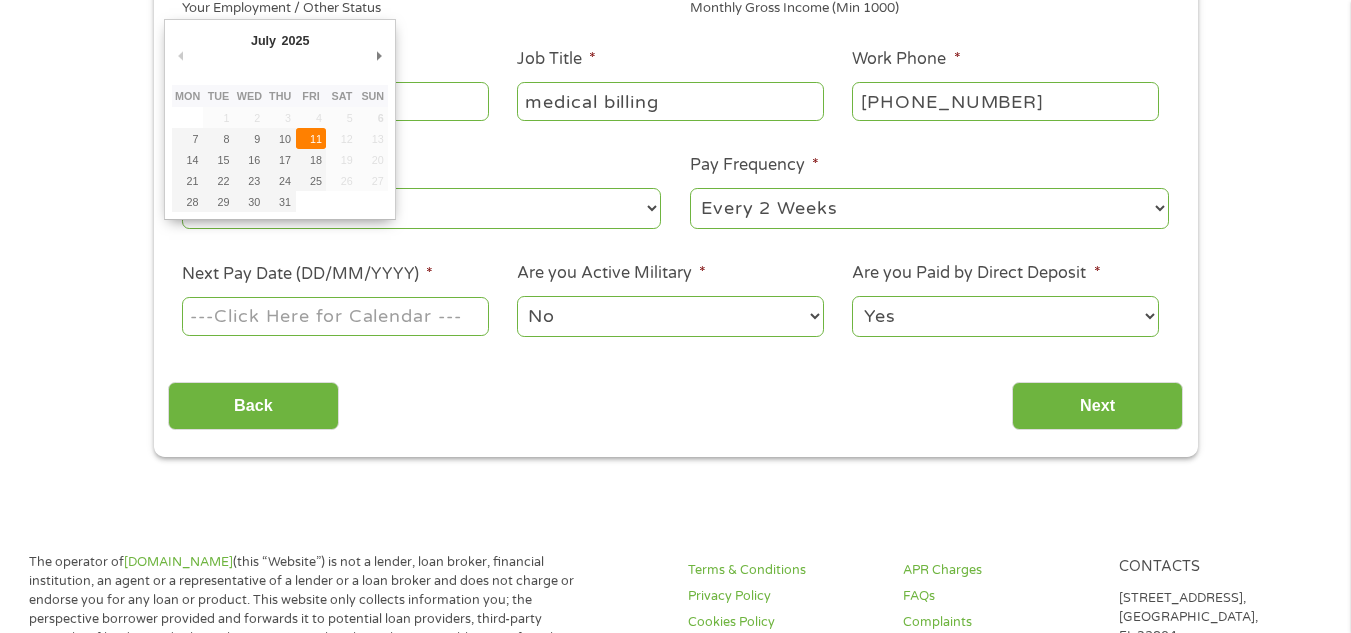 type on "[DATE]" 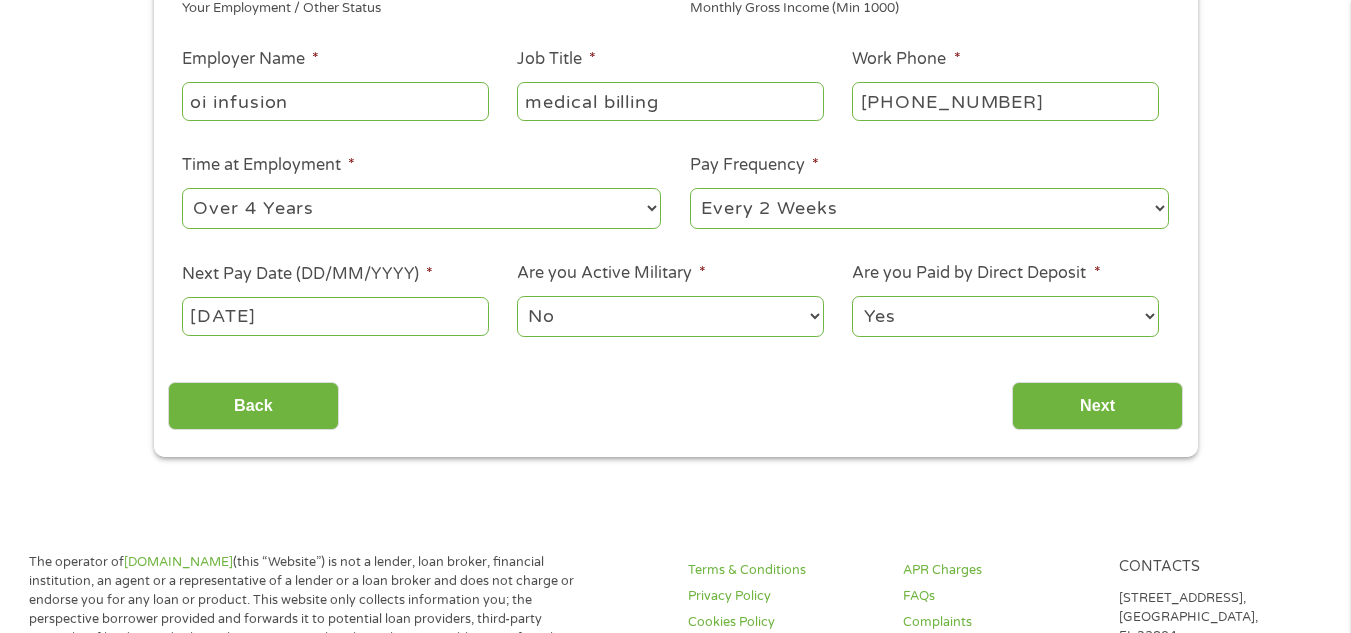 click on "Back   Next" at bounding box center [675, 398] 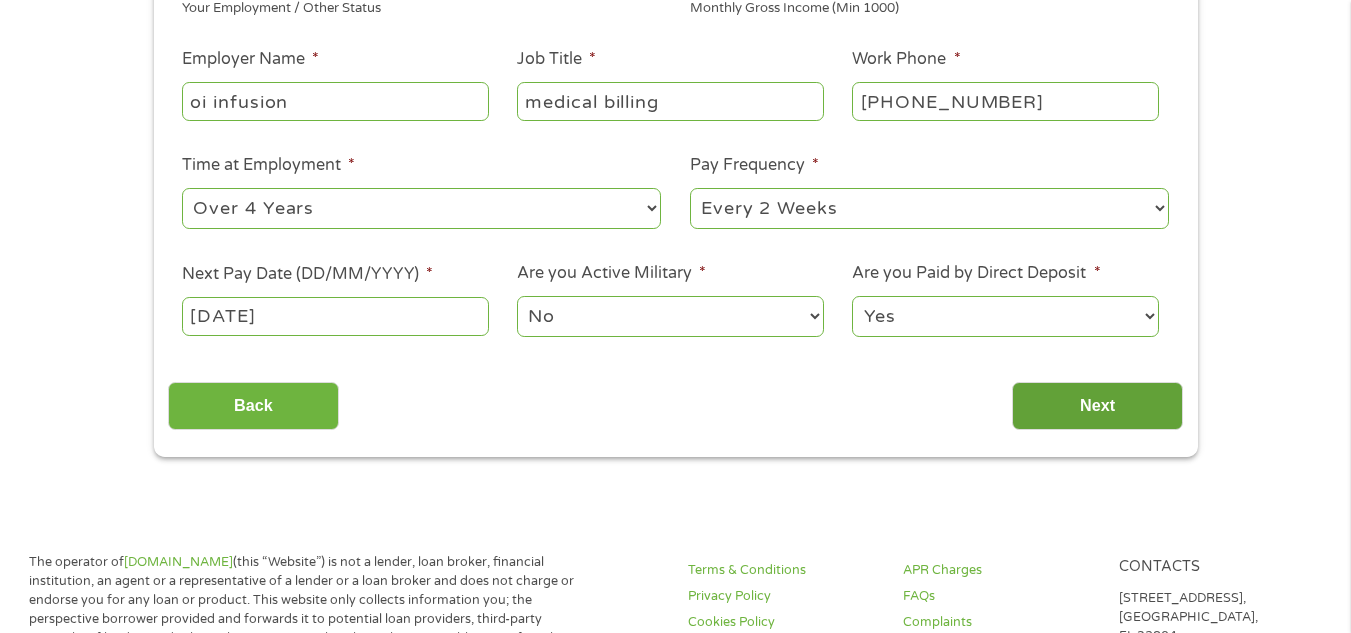 click on "Next" at bounding box center (1097, 406) 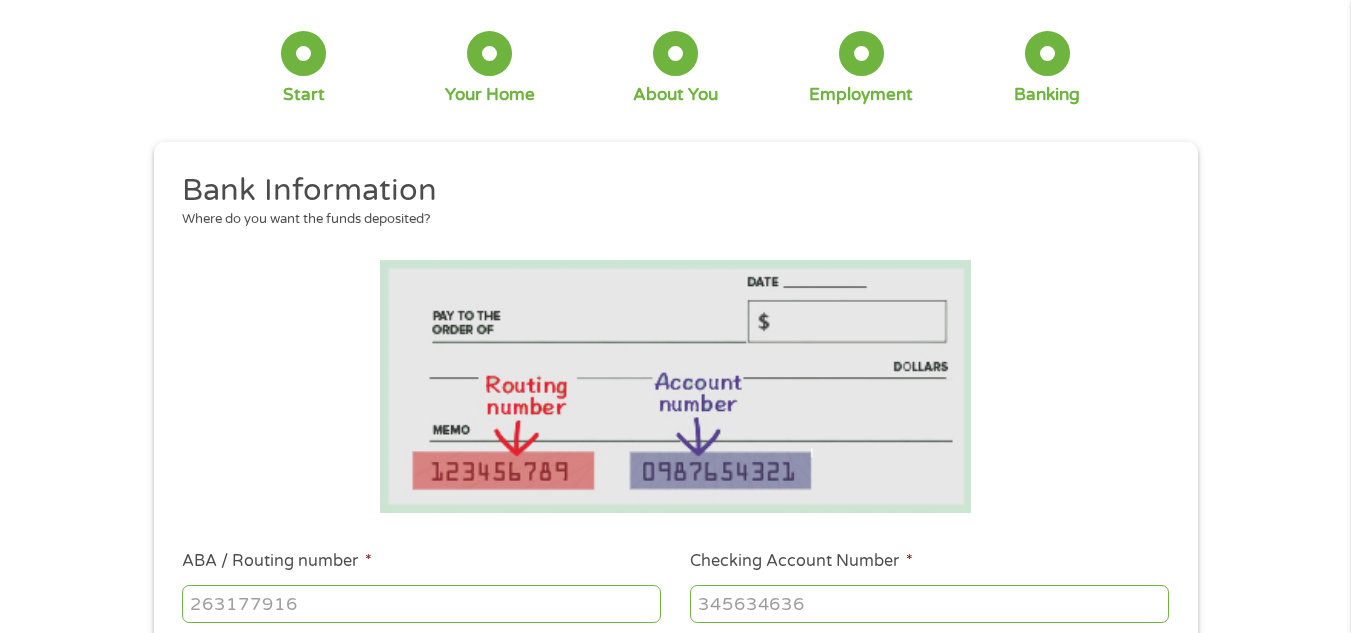 scroll, scrollTop: 0, scrollLeft: 0, axis: both 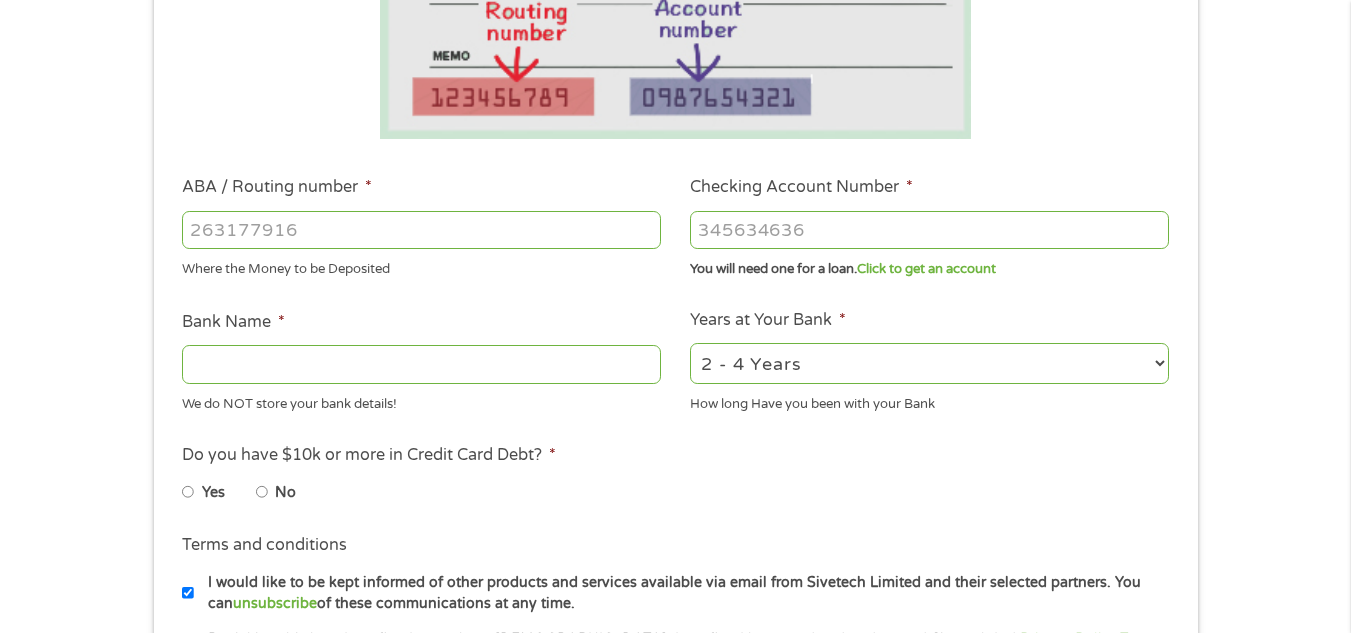 click on "ABA / Routing number *" at bounding box center [421, 230] 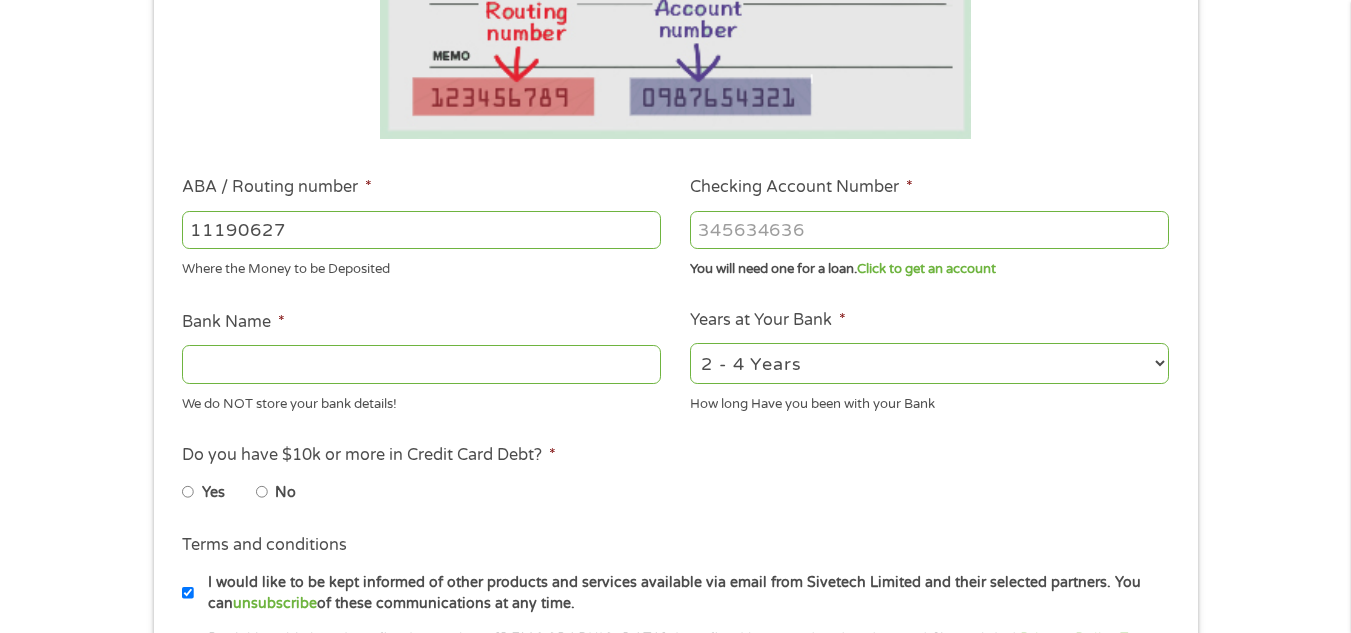 type on "111906271" 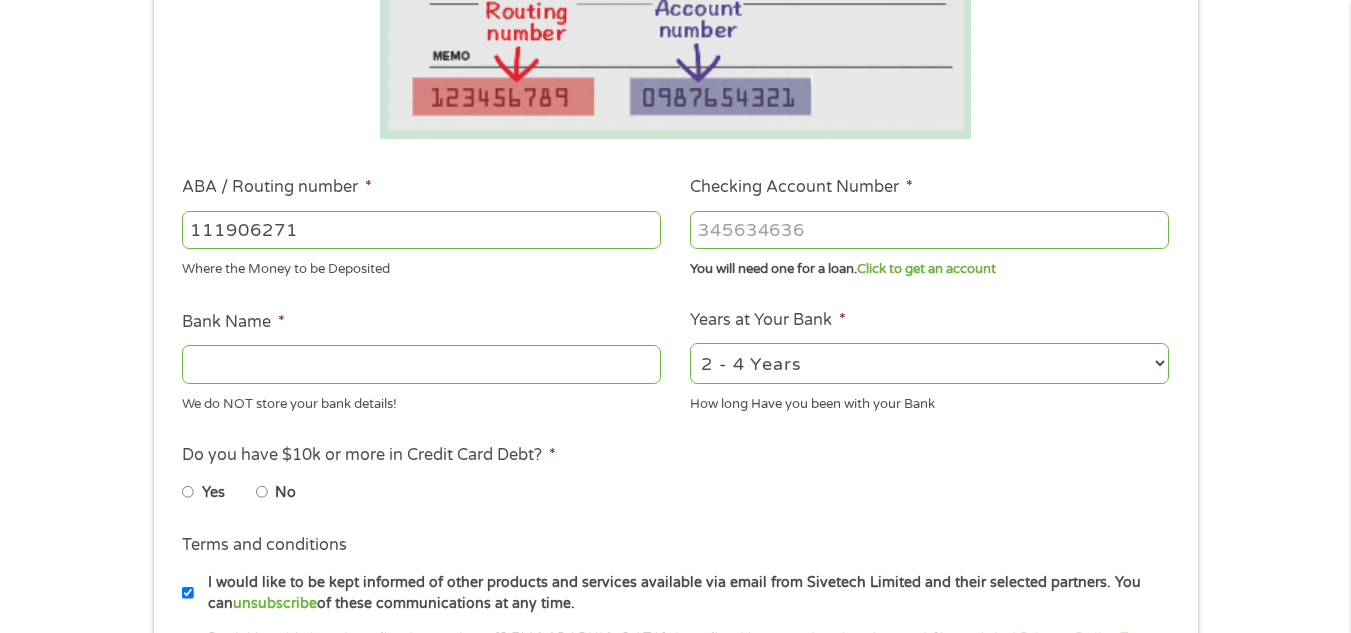 type on "FIRST NATIONAL BANK [US_STATE]" 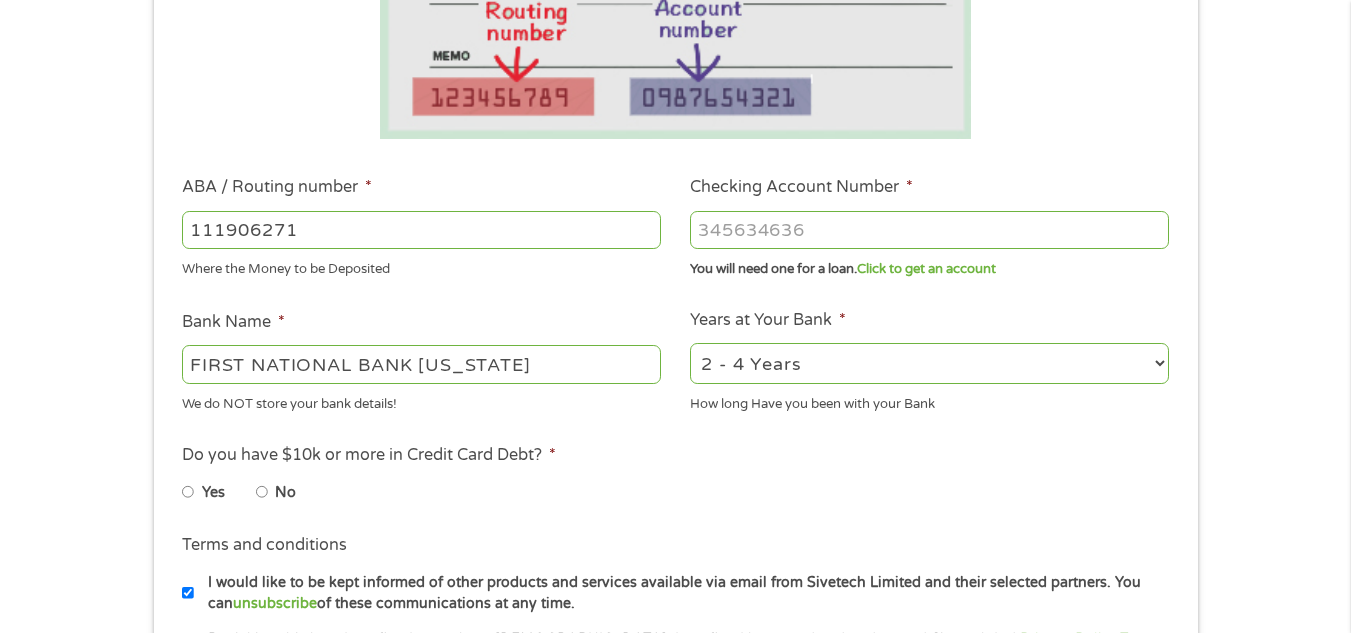 type on "111906271" 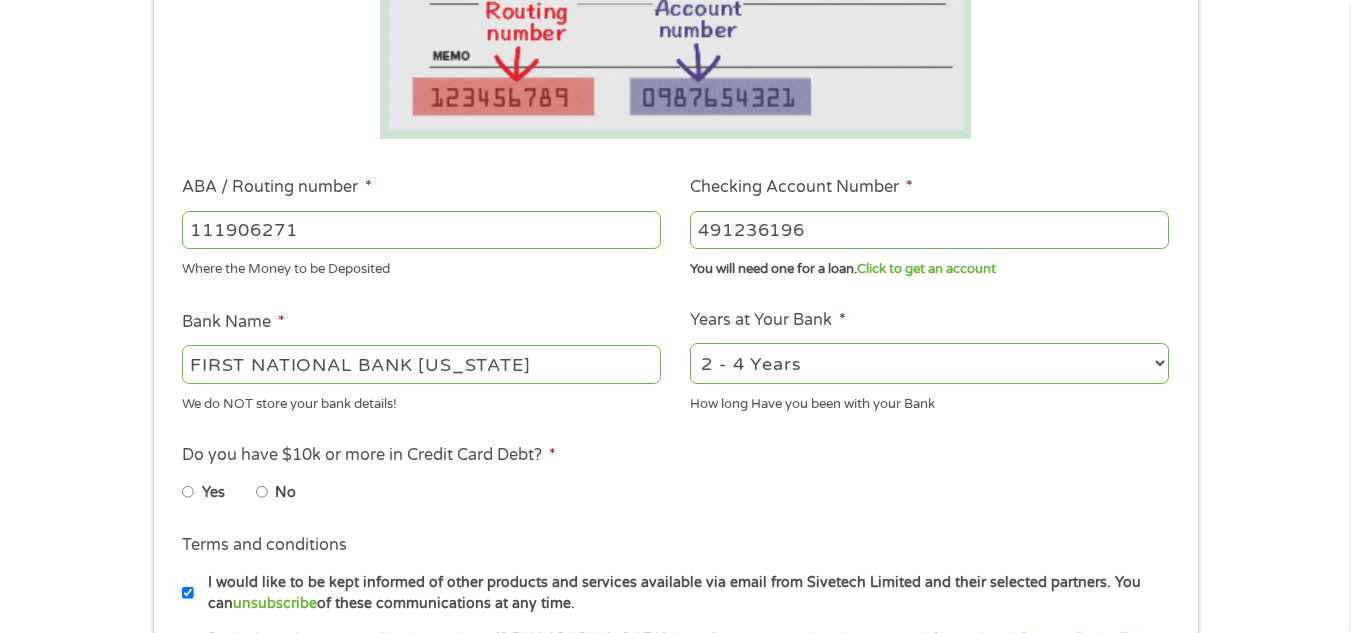 type on "491236196" 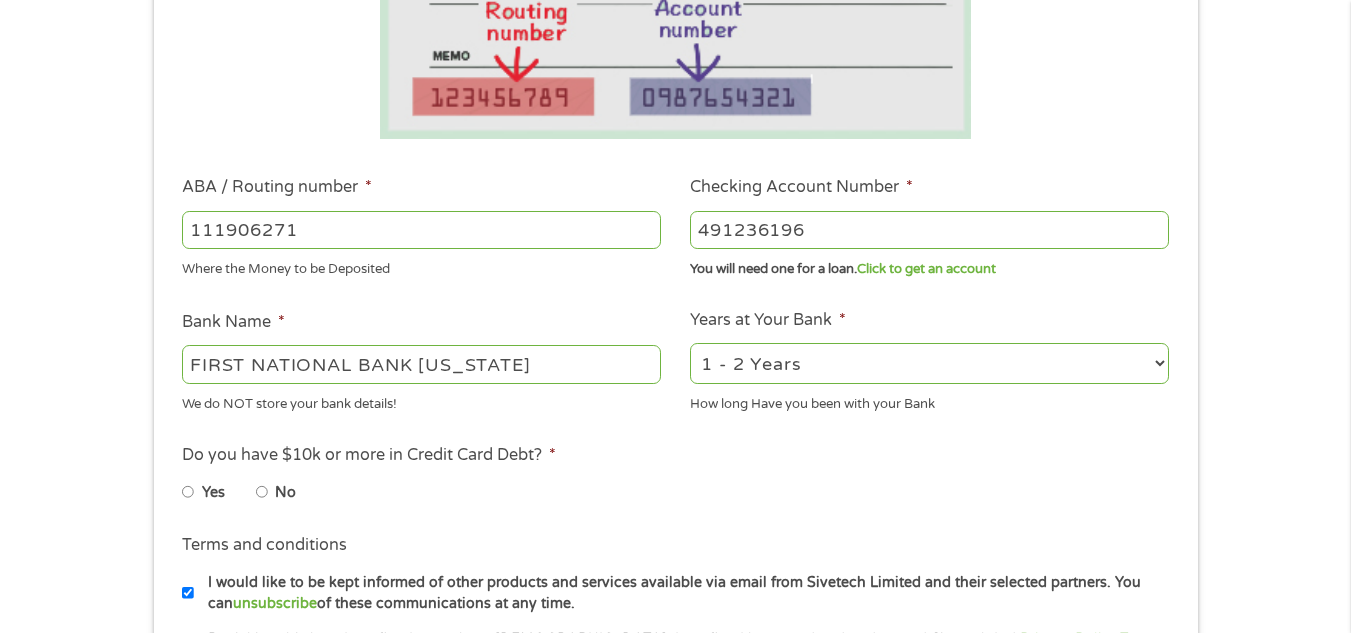 select on "60months" 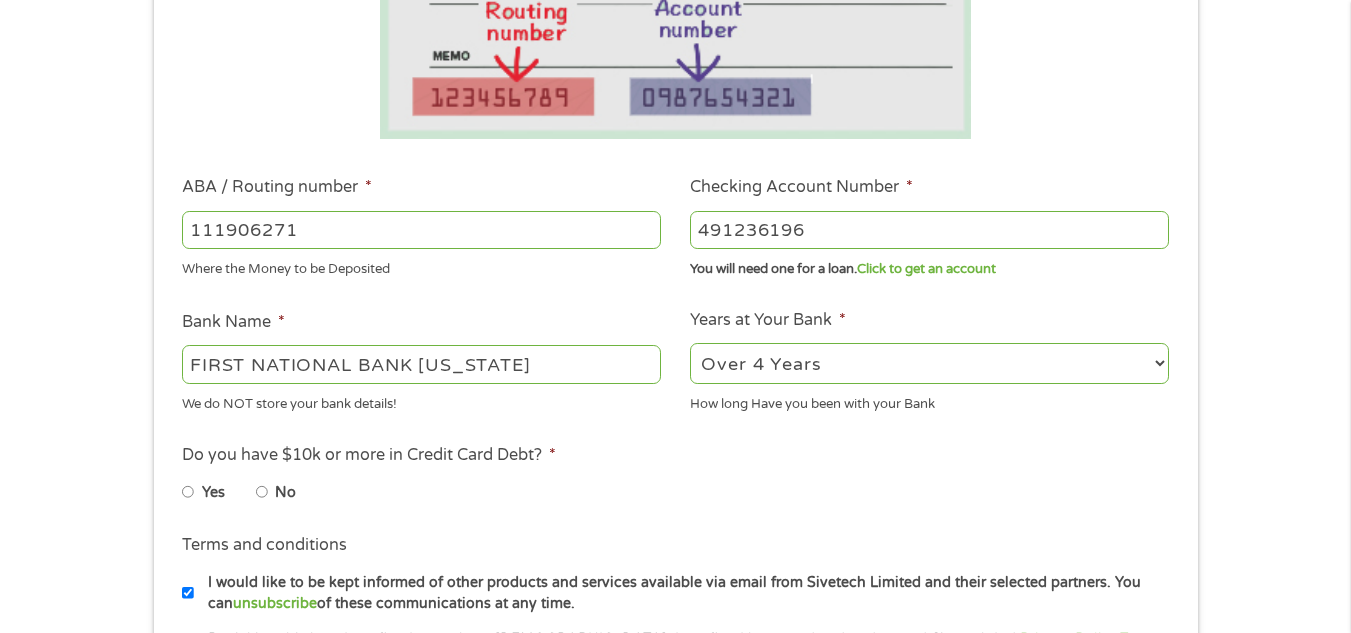 click on "No" at bounding box center [262, 492] 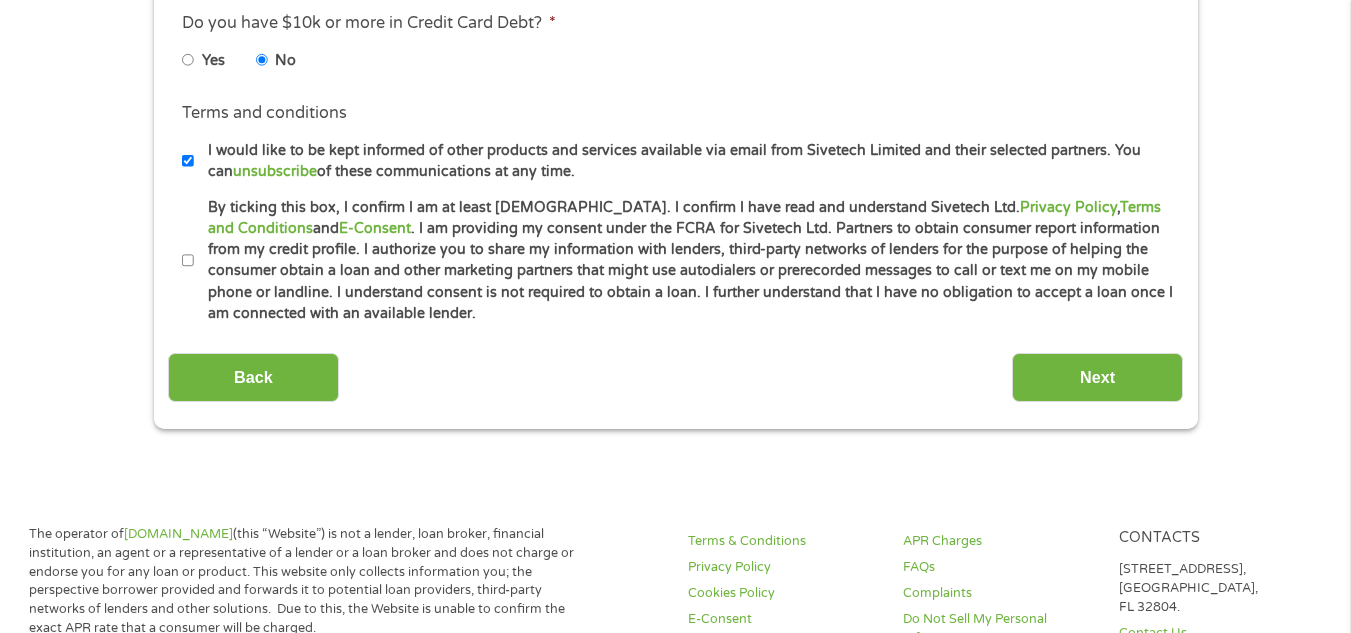 scroll, scrollTop: 907, scrollLeft: 0, axis: vertical 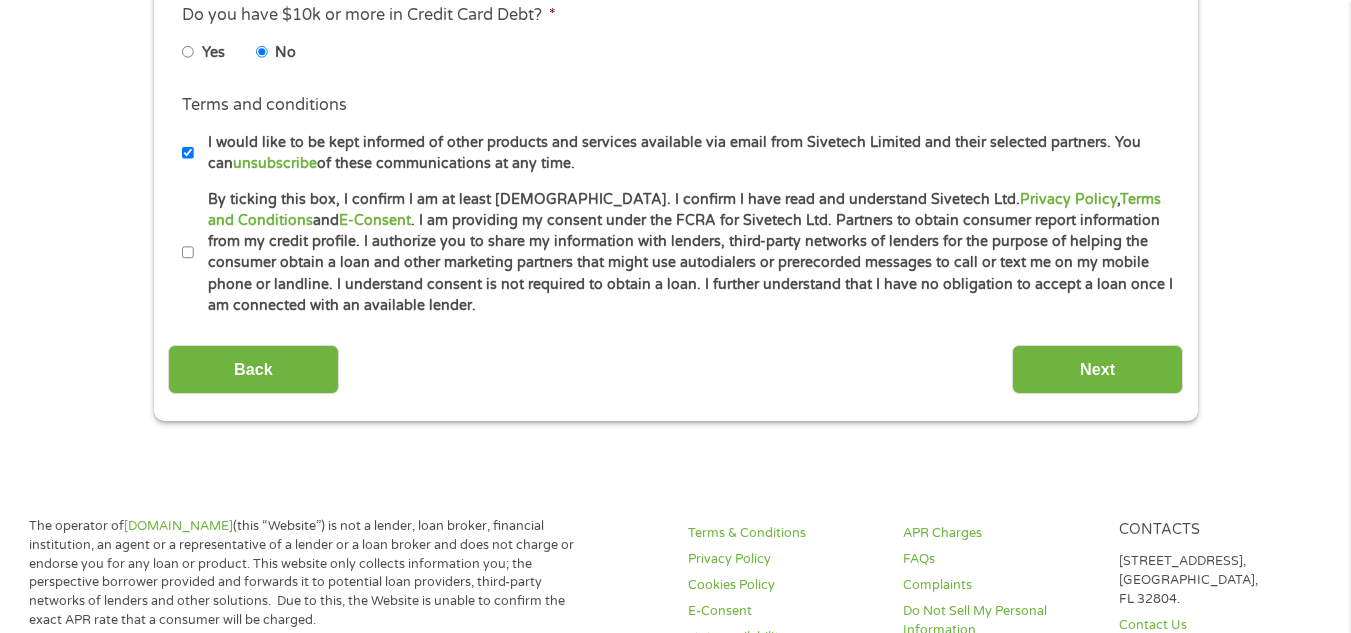 click on "By ticking this box, I confirm I am at least [DEMOGRAPHIC_DATA]. I confirm I have read and understand Sivetech Ltd.  Privacy Policy ,  Terms and Conditions  and  E-Consent . I am providing my consent under the FCRA for Sivetech Ltd. Partners to obtain consumer report information from my credit profile. I authorize you to share my information with lenders, third-party networks of lenders for the purpose of helping the consumer obtain a loan and other marketing partners that might use autodialers or prerecorded messages to call or text me on my mobile phone or landline. I understand consent is not required to obtain a loan. I further understand that I have no obligation to accept a loan once I am connected with an available lender." at bounding box center (188, 253) 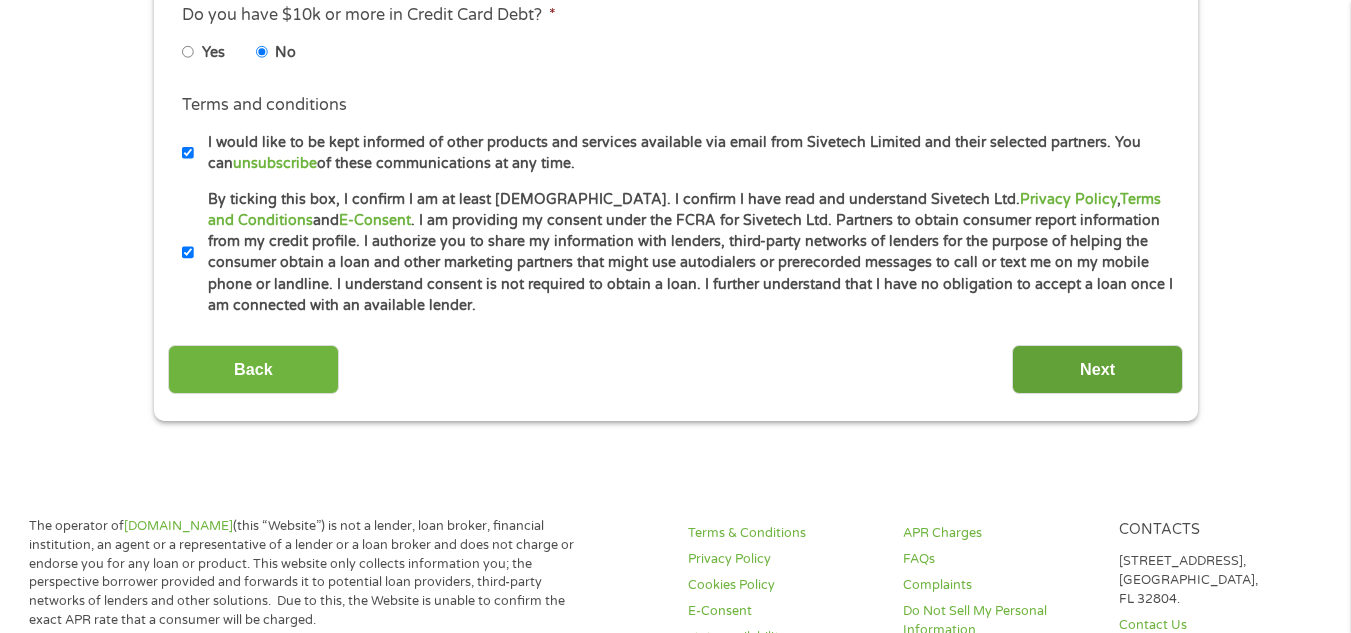 click on "Next" at bounding box center [1097, 369] 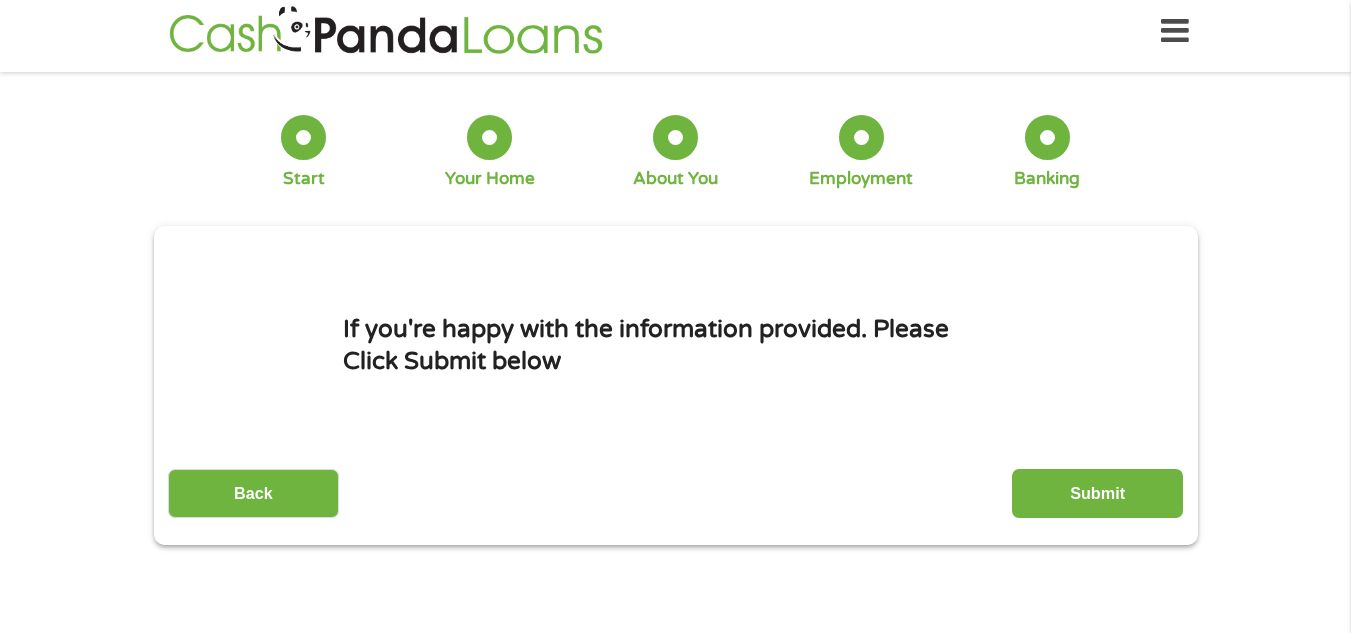 scroll, scrollTop: 0, scrollLeft: 0, axis: both 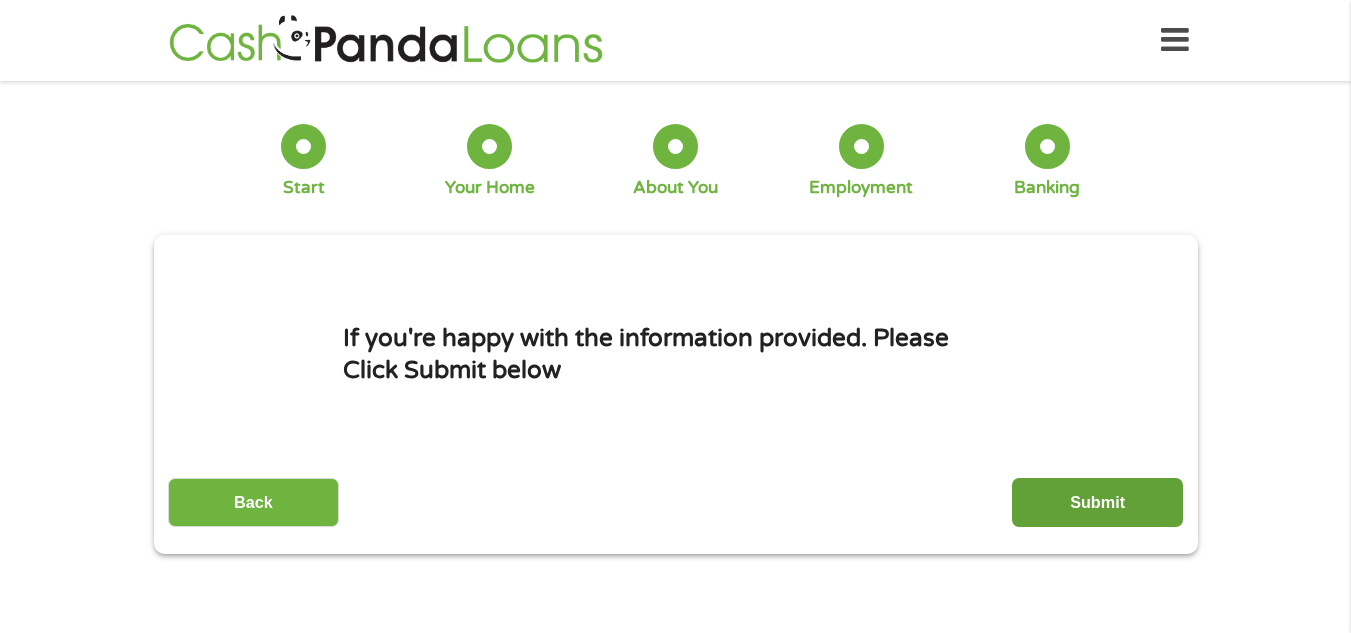 click on "Submit" at bounding box center (1097, 502) 